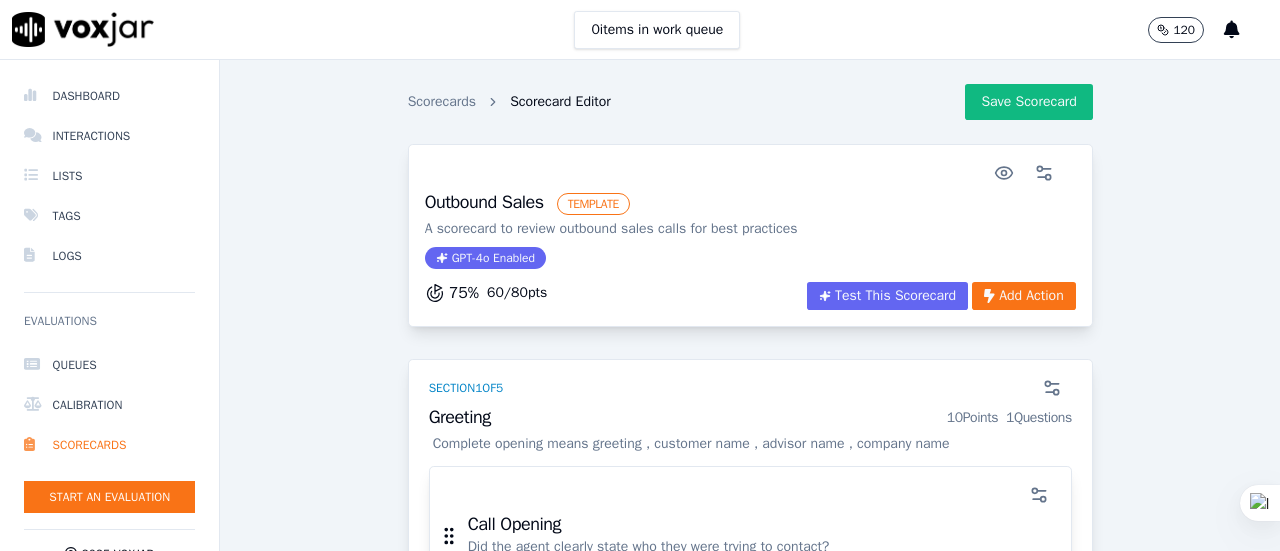 scroll, scrollTop: 0, scrollLeft: 0, axis: both 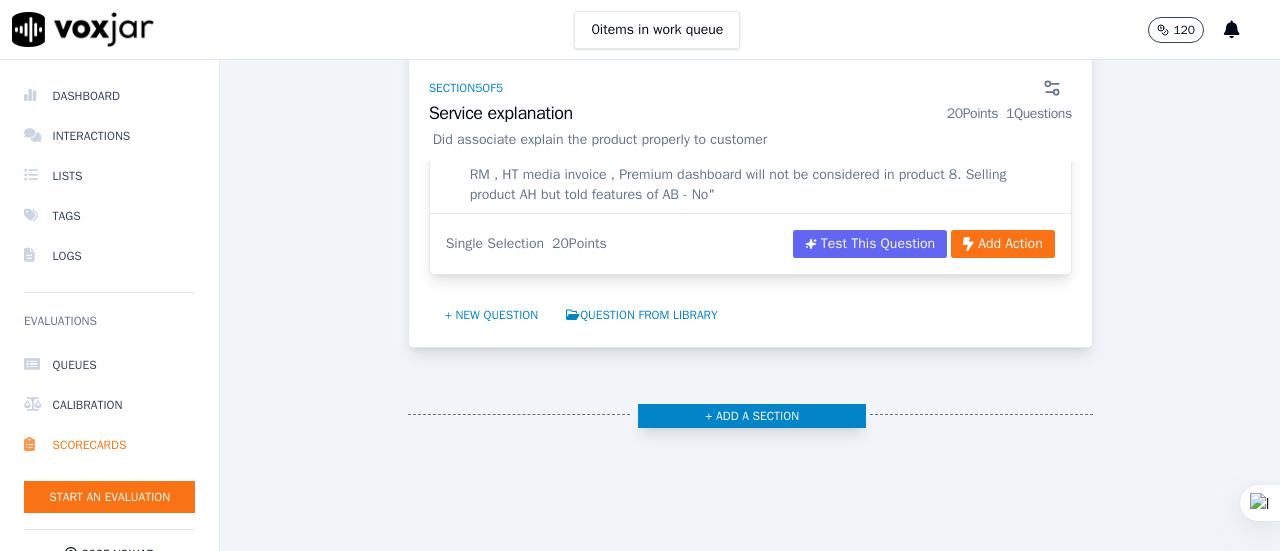click on "+ Add a section" at bounding box center (752, 416) 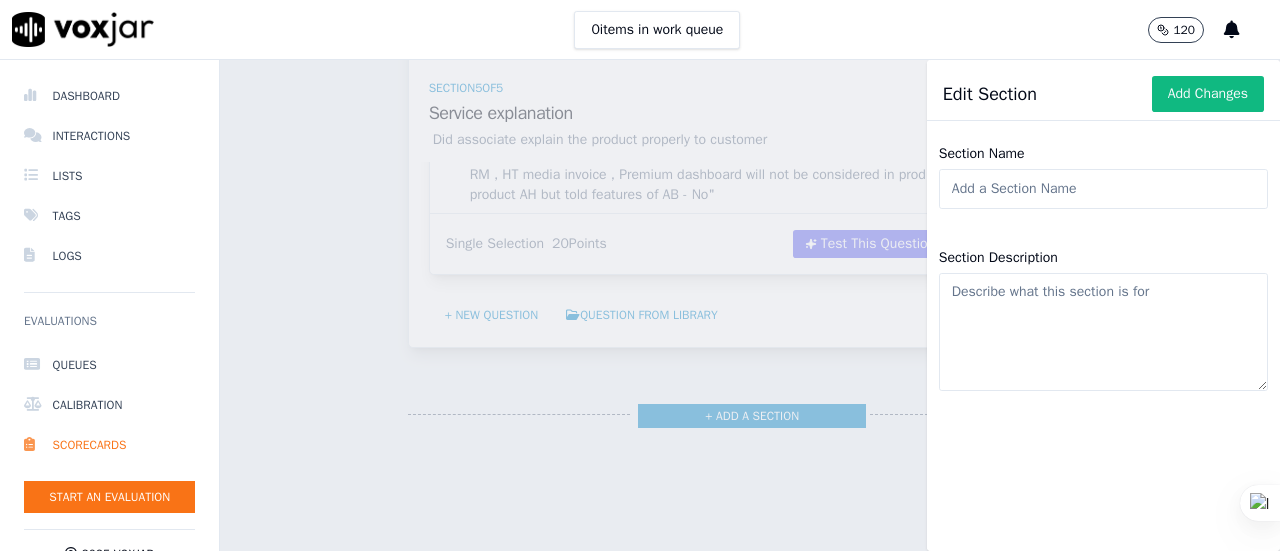 click on "Section Name" 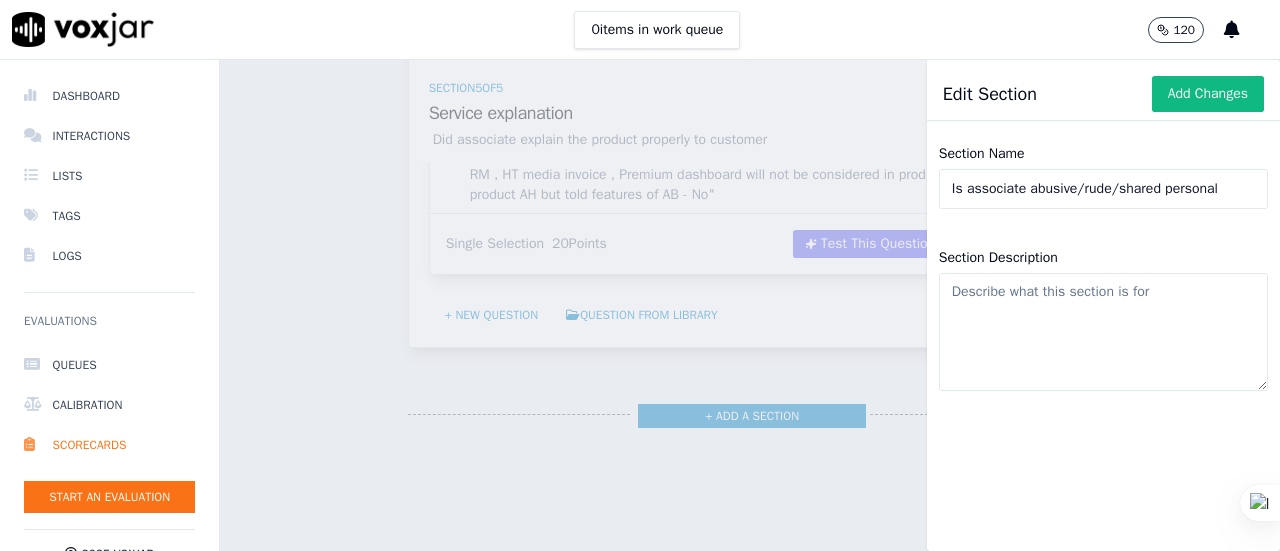 scroll, scrollTop: 0, scrollLeft: 0, axis: both 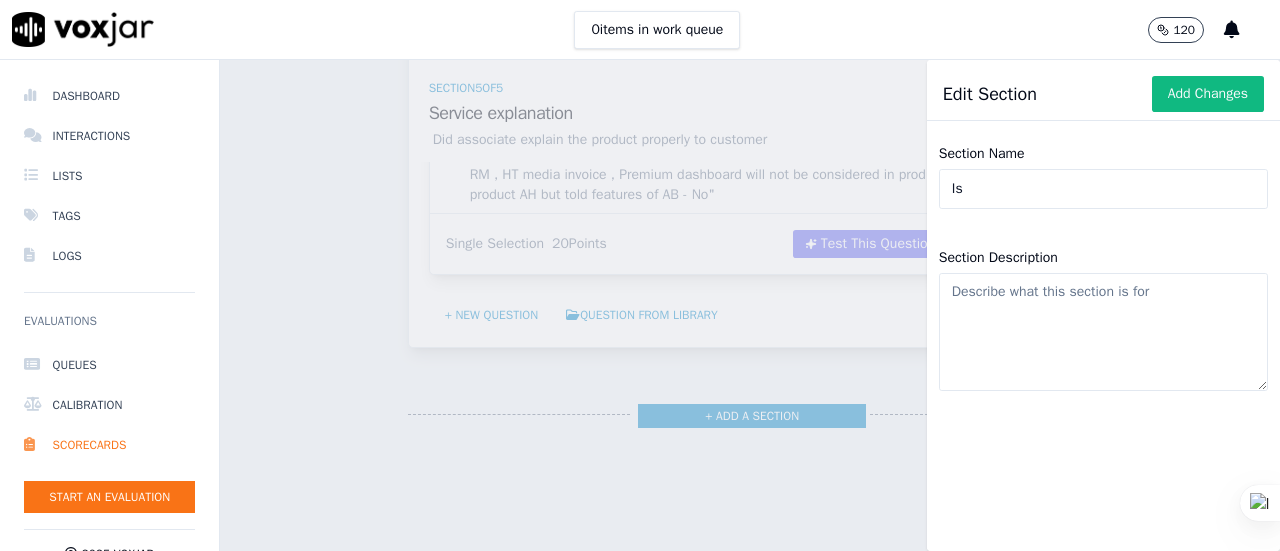 type on "I" 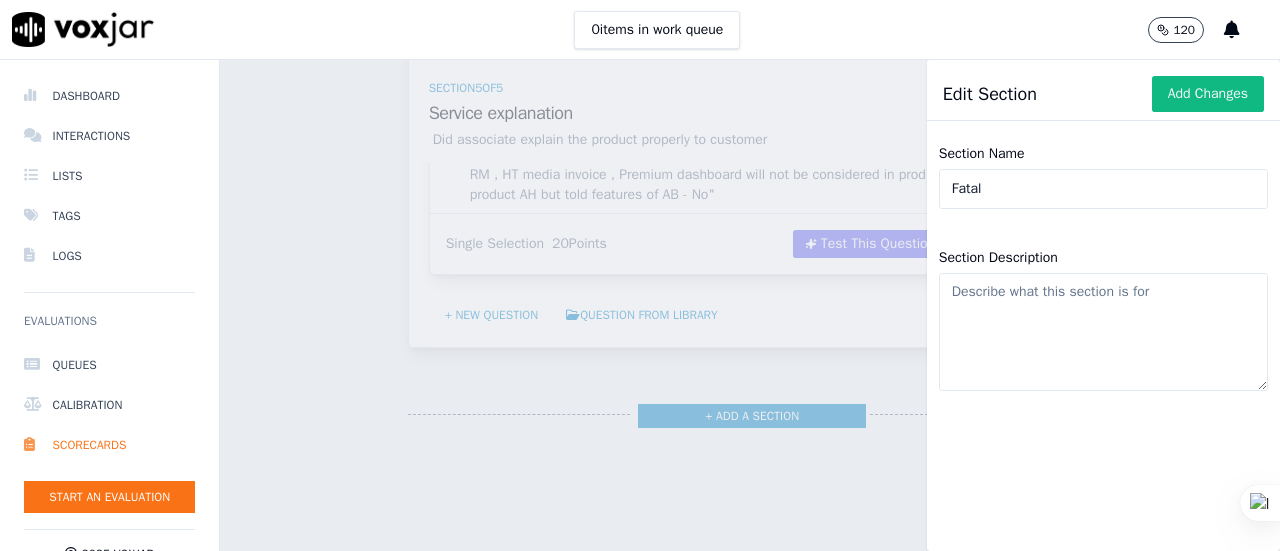 type on "Fatal" 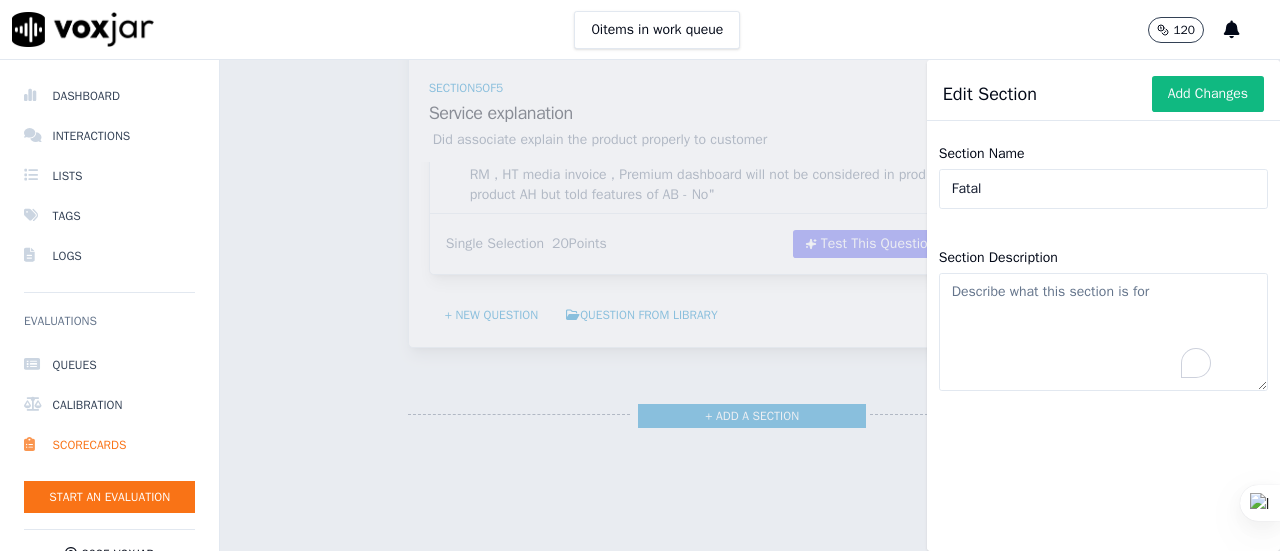 click on "Section Description" 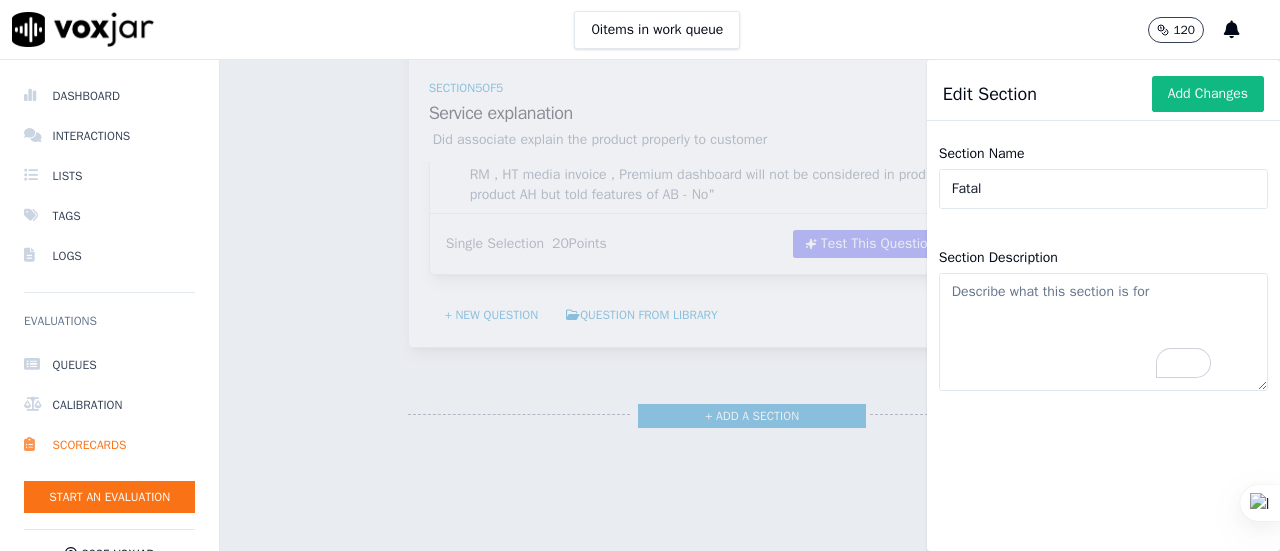 paste on "Is associate abusive/rude/shared personal number with the customer" 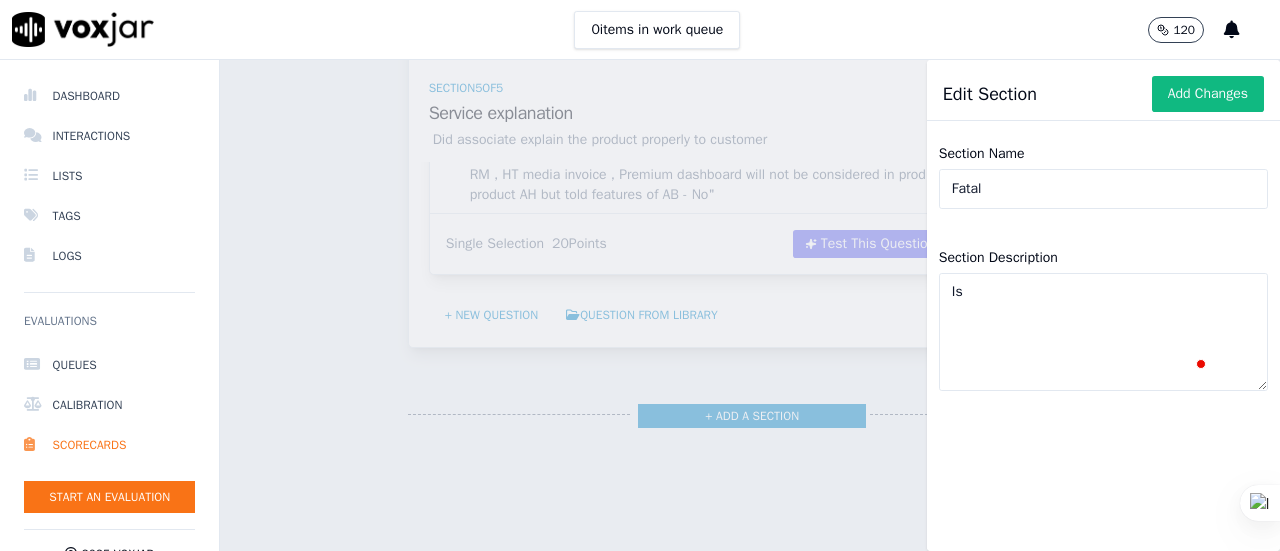 type on "I" 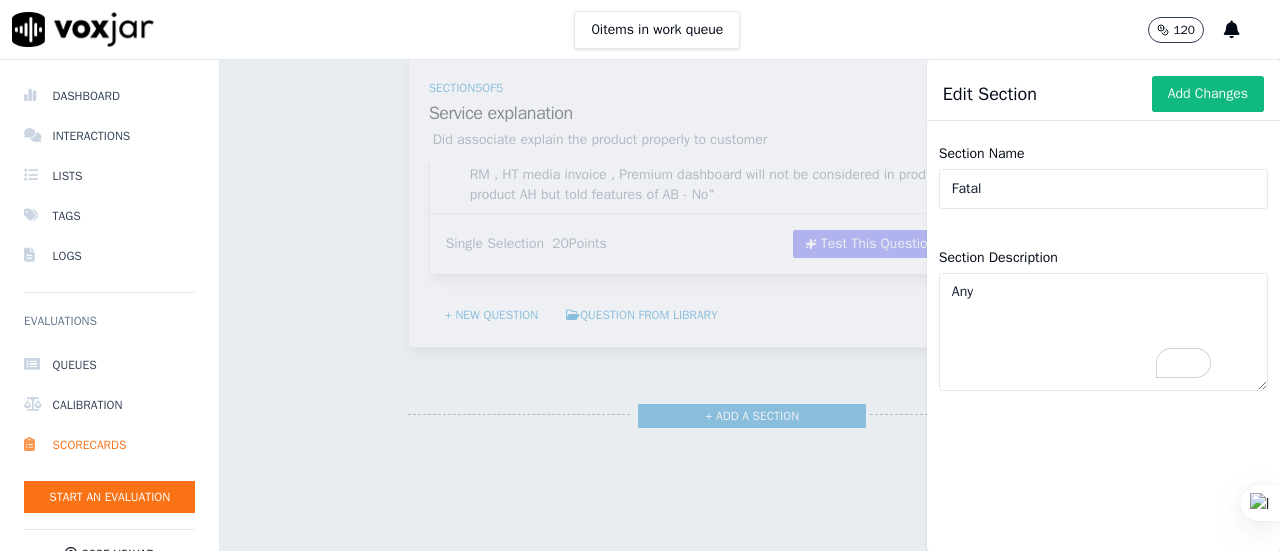 paste on "abusive/rude/" 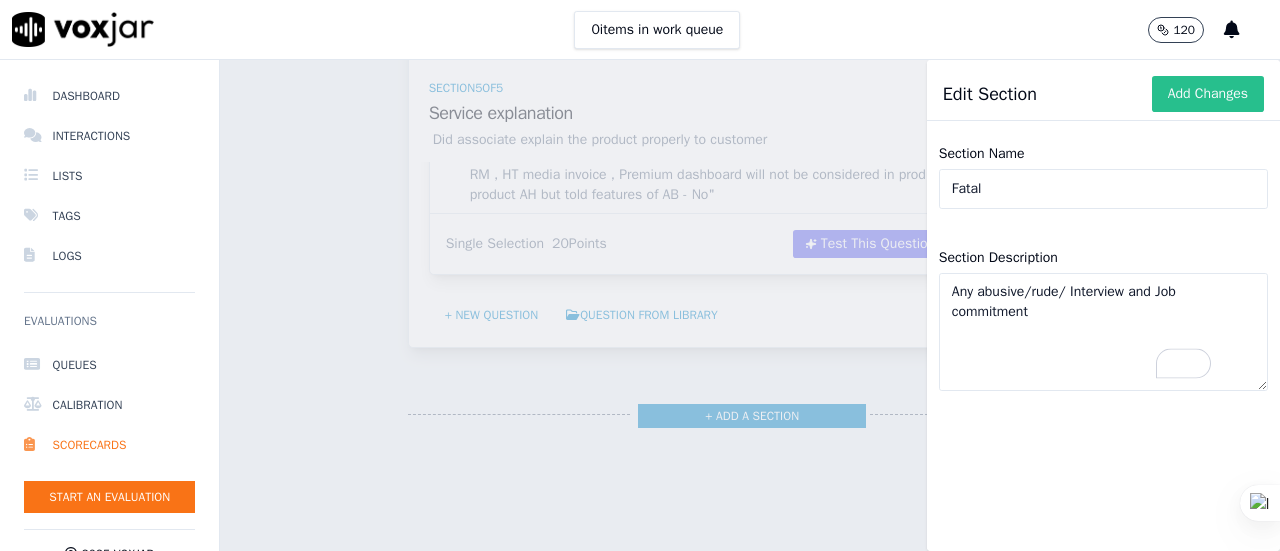 type on "Any abusive/rude/ Interview and Job commitment" 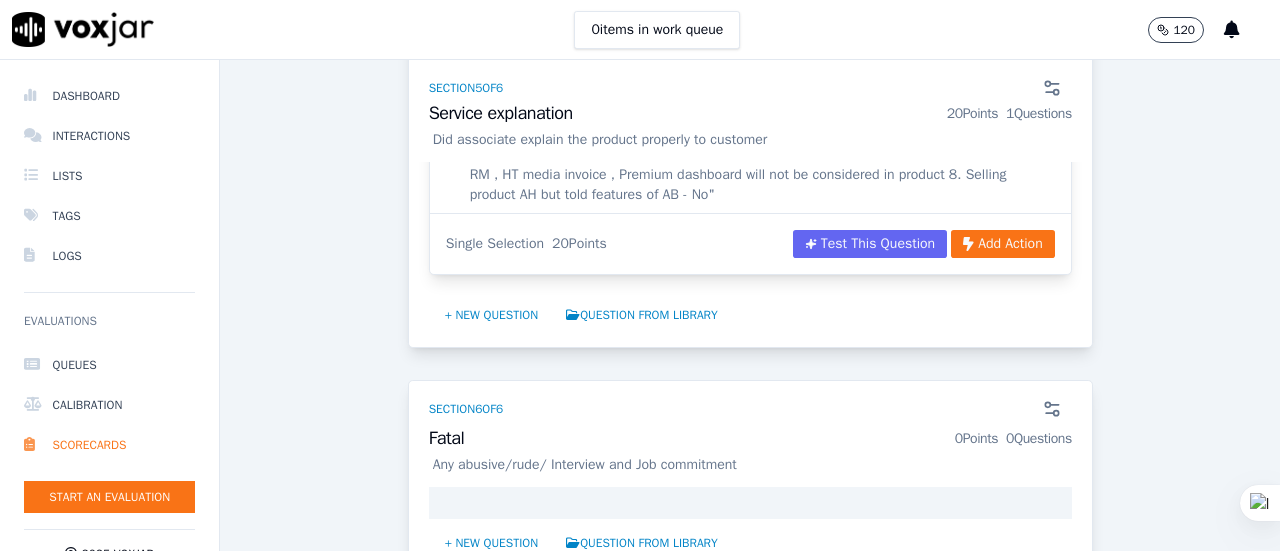 scroll, scrollTop: 2671, scrollLeft: 0, axis: vertical 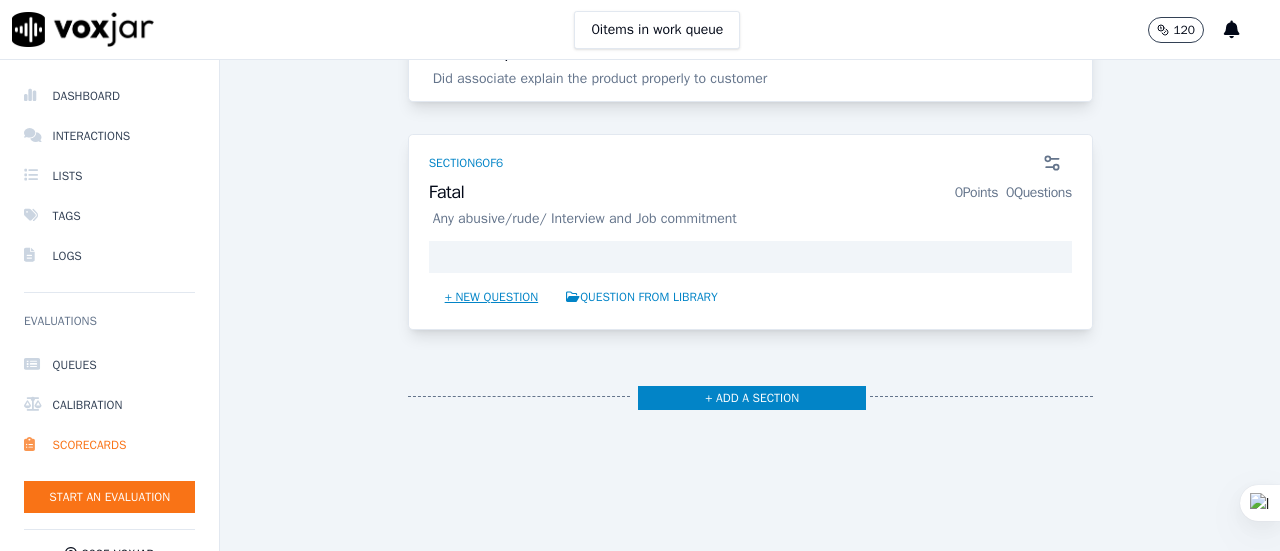click on "+ New question" at bounding box center (492, 297) 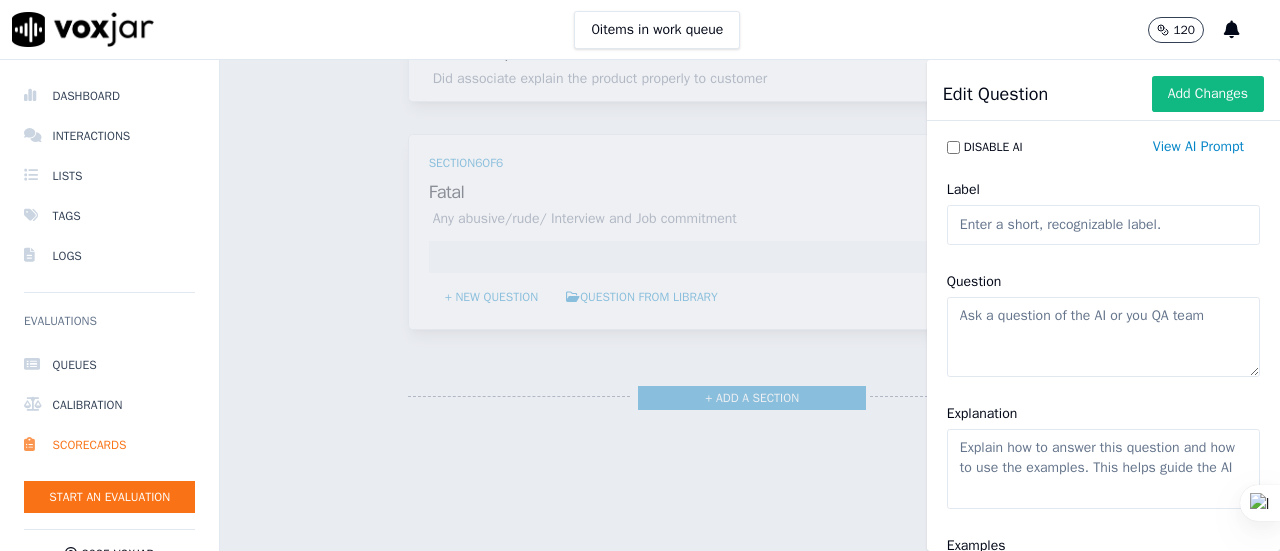 click on "Label" 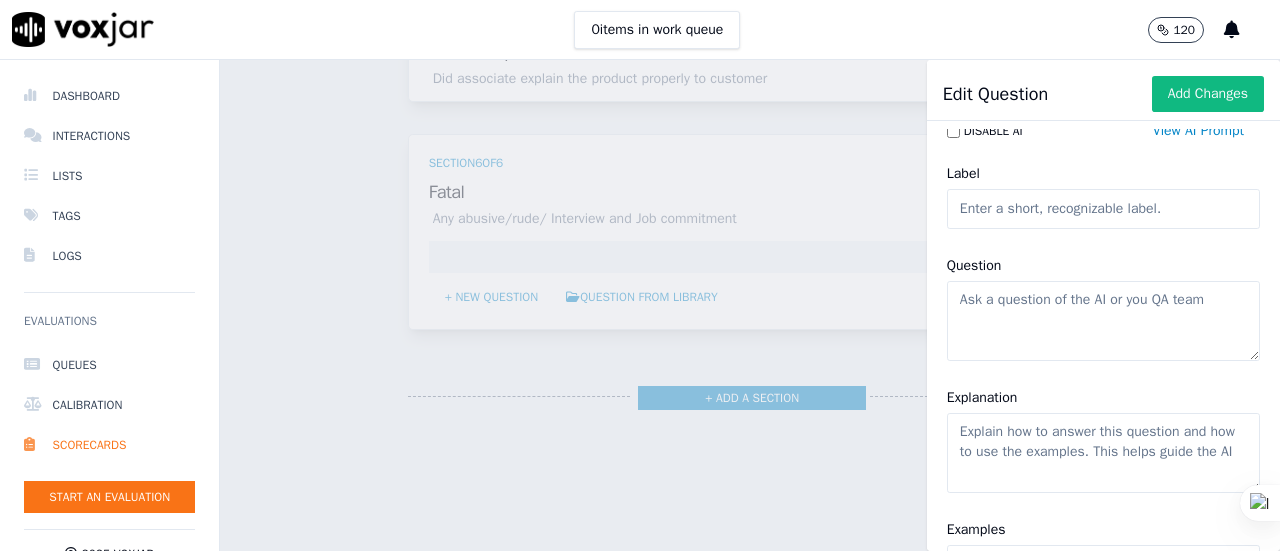 scroll, scrollTop: 17, scrollLeft: 0, axis: vertical 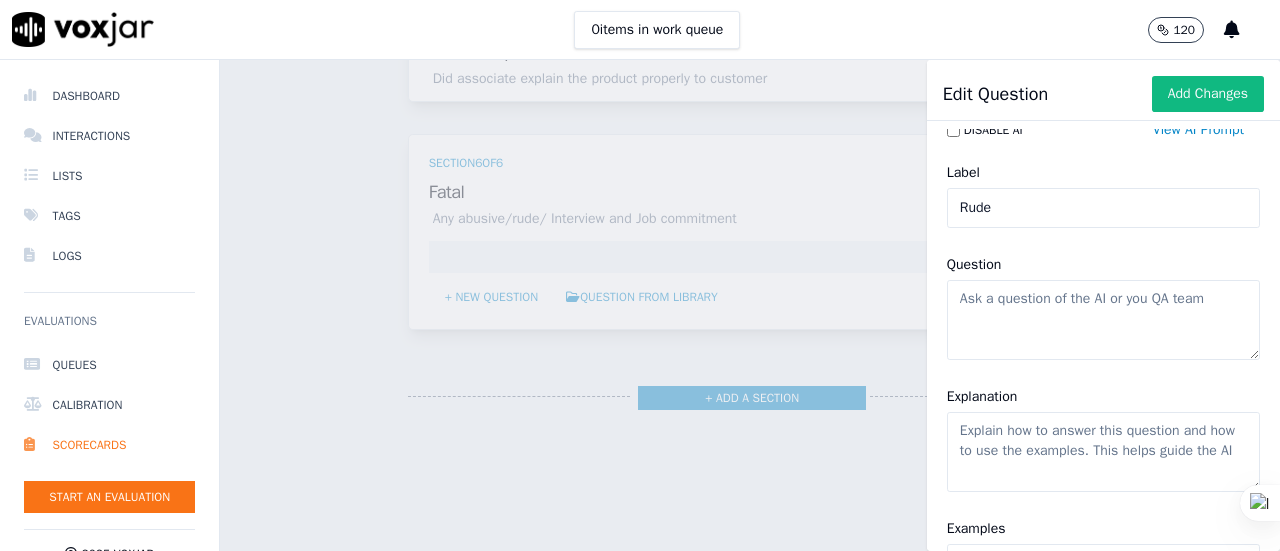 type on "Rude" 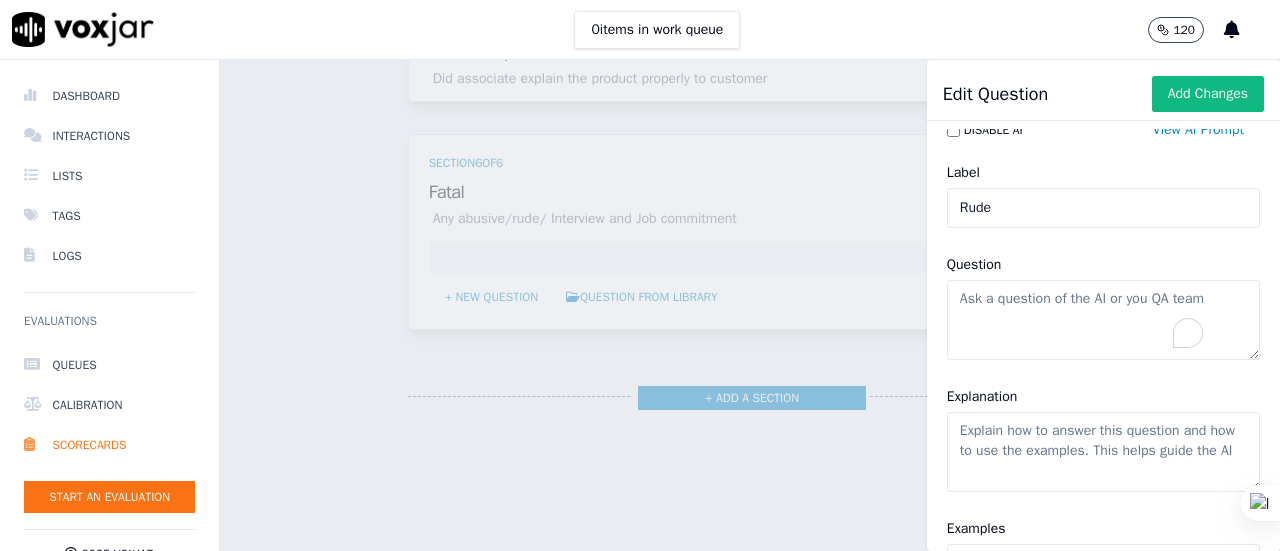 click on "Question" 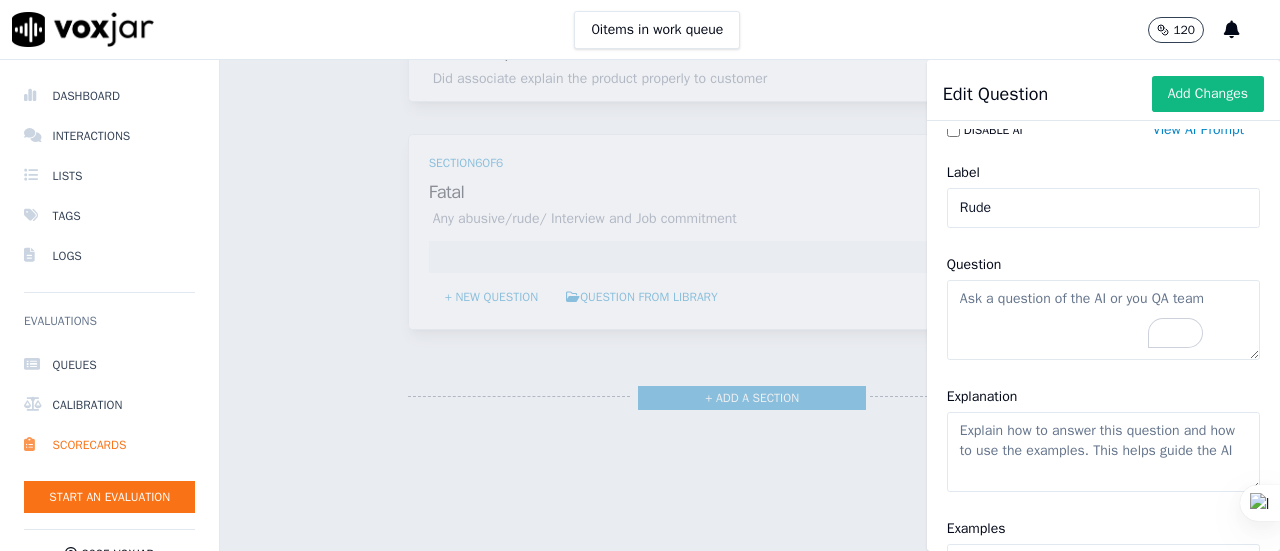 paste on "Is associate abusive/rude/shared personal number with the customer" 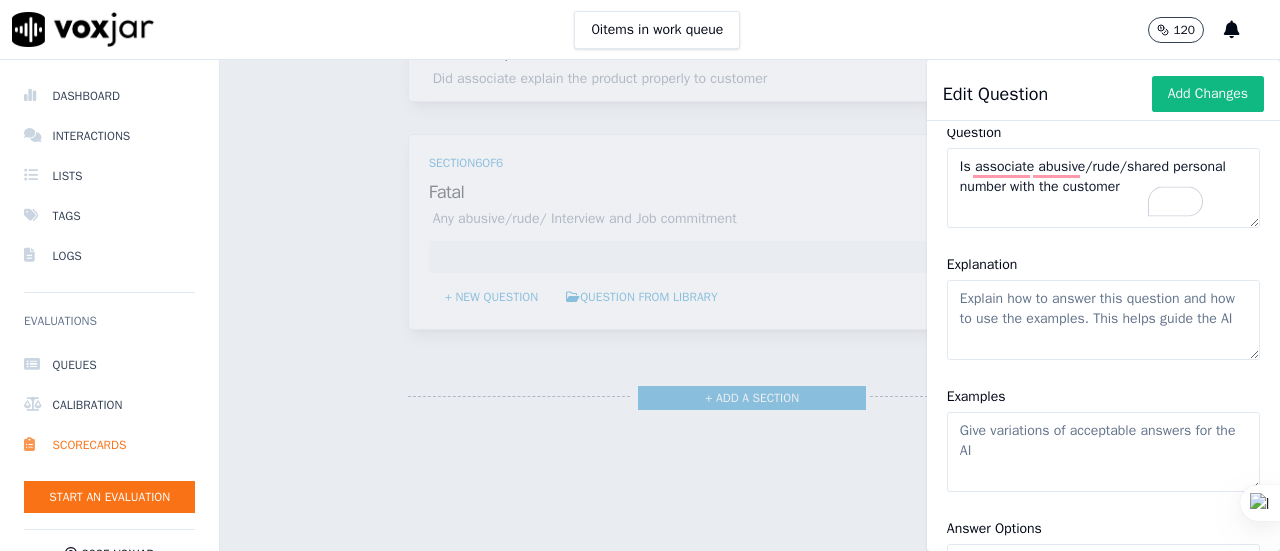 scroll, scrollTop: 151, scrollLeft: 0, axis: vertical 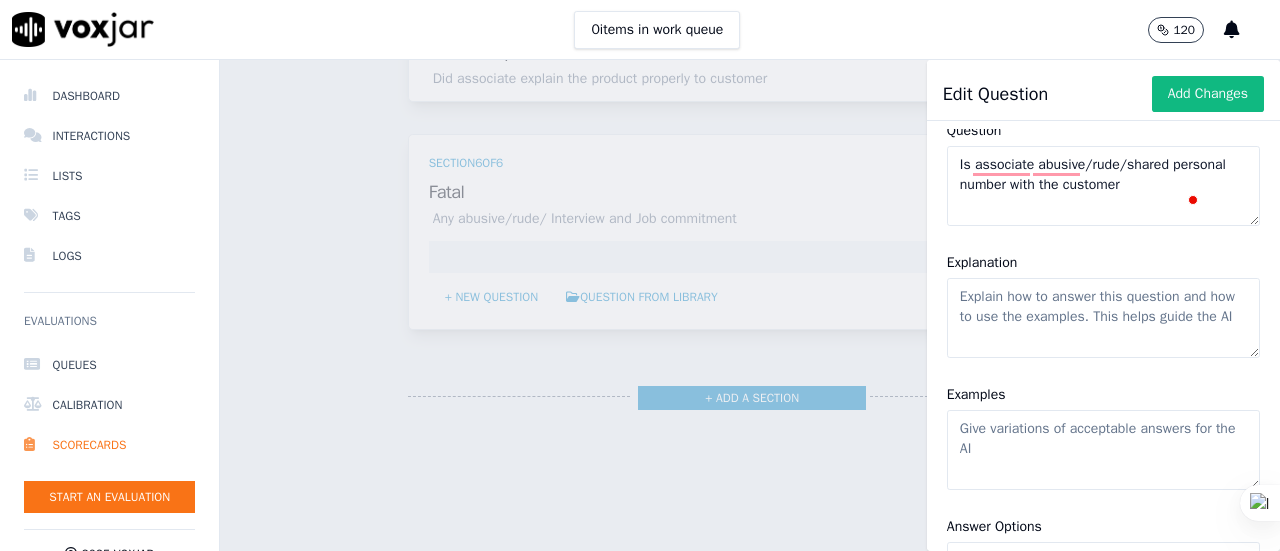 type on "Is associate abusive/rude/shared personal number with the customer" 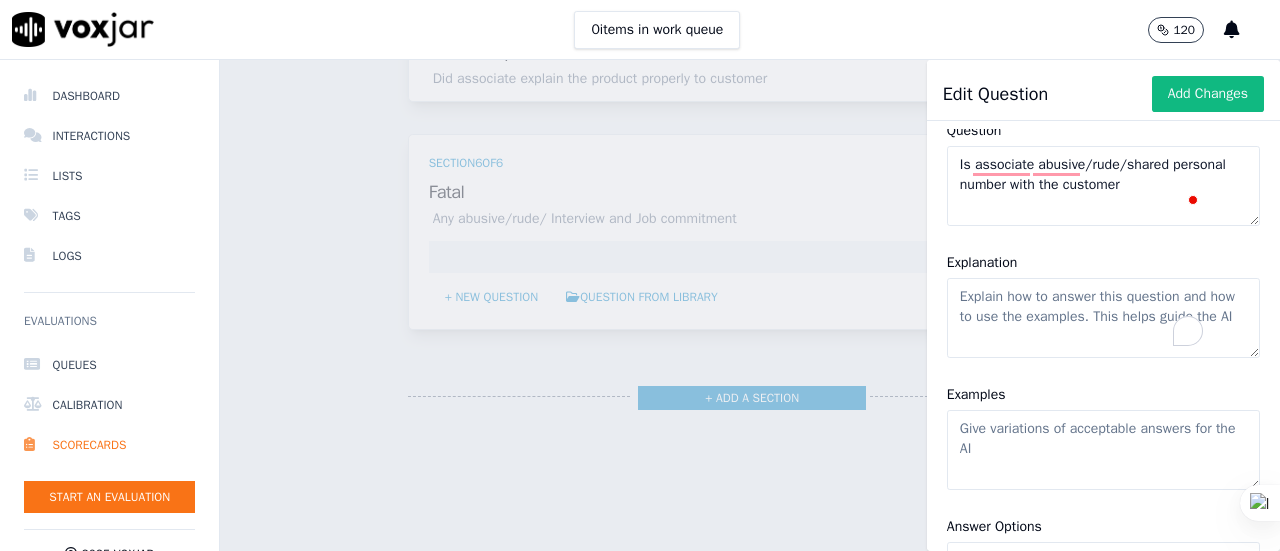 click on "Explanation" 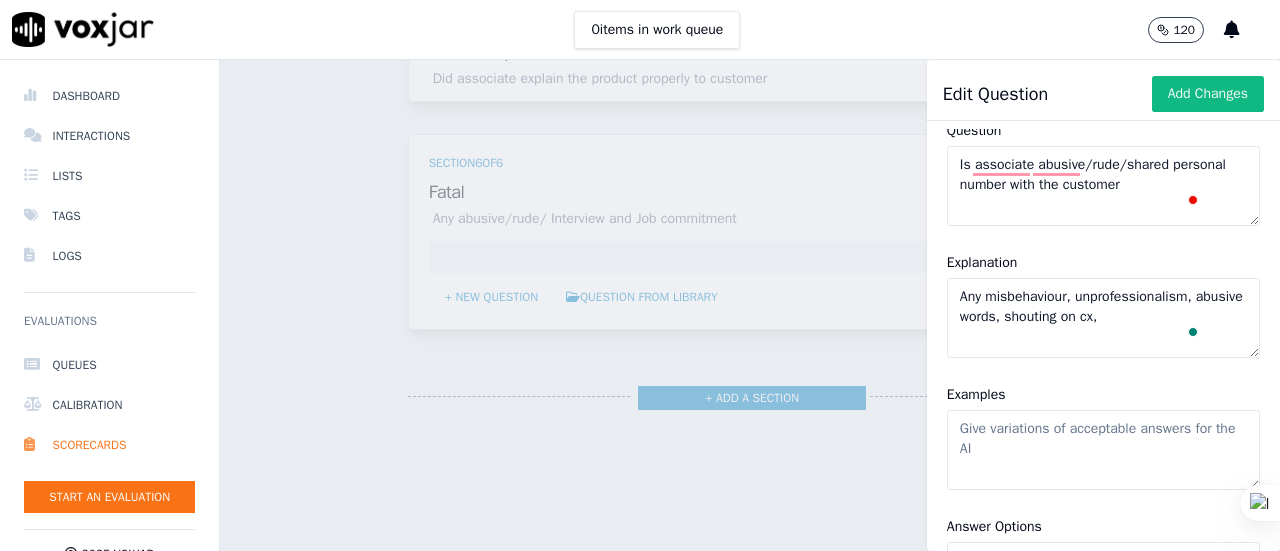 type on "Any misbehaviour, unprofessionalism, abusive words, shouting on cx," 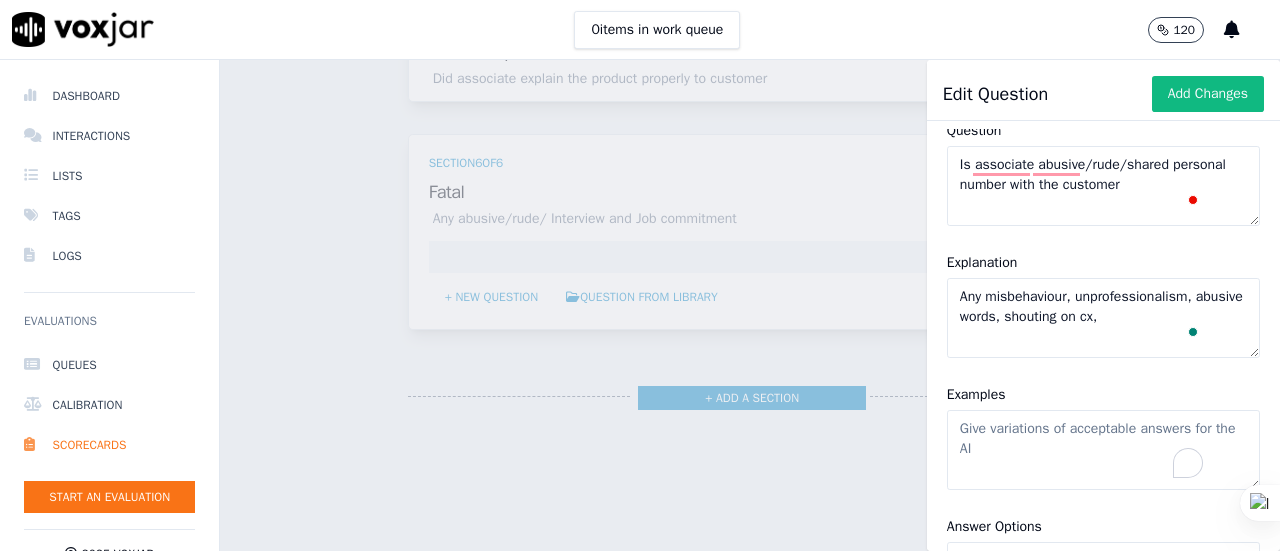 click on "Examples" 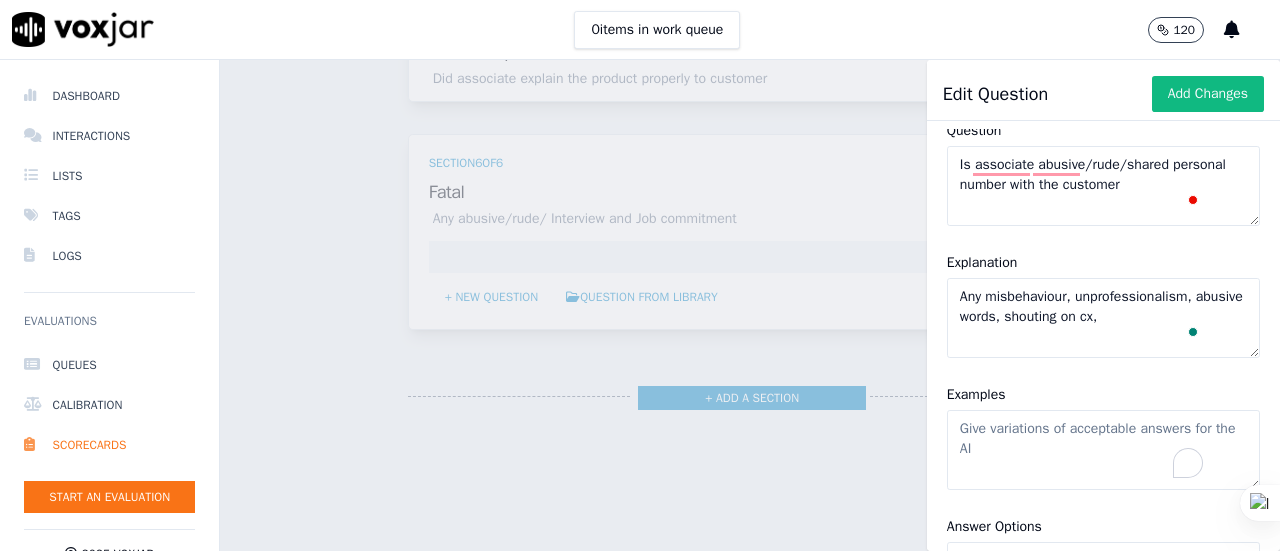 paste on ""1. No abusive language should be used with customer
2. Advisor can be aggresive , loud but cannot shout with customer
3. Cannot share personal number with customer over call/mail "" 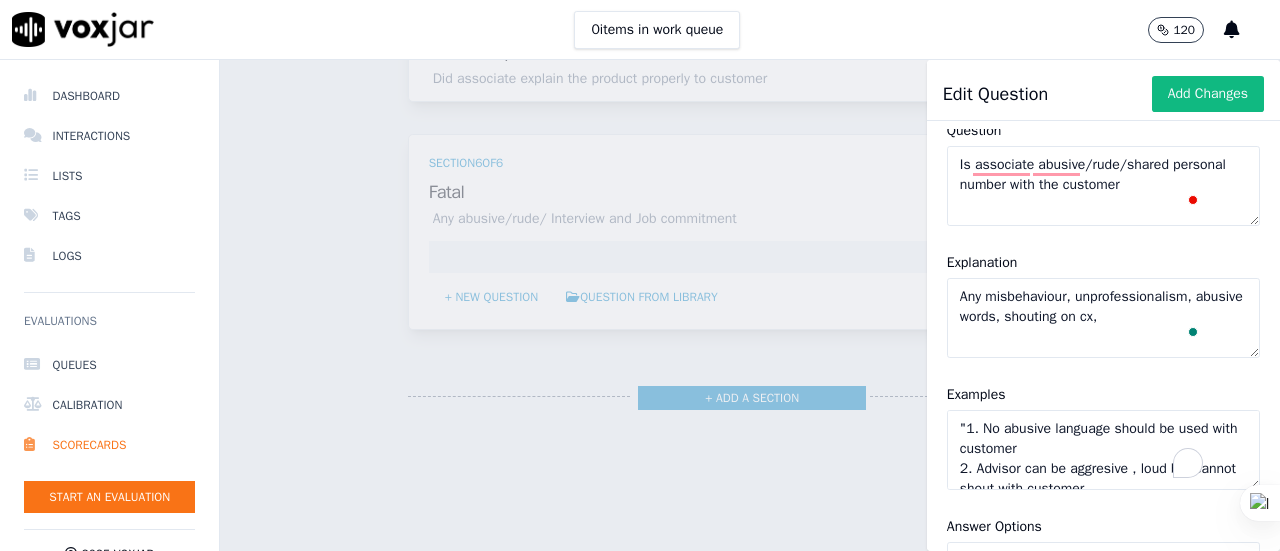 scroll, scrollTop: 49, scrollLeft: 0, axis: vertical 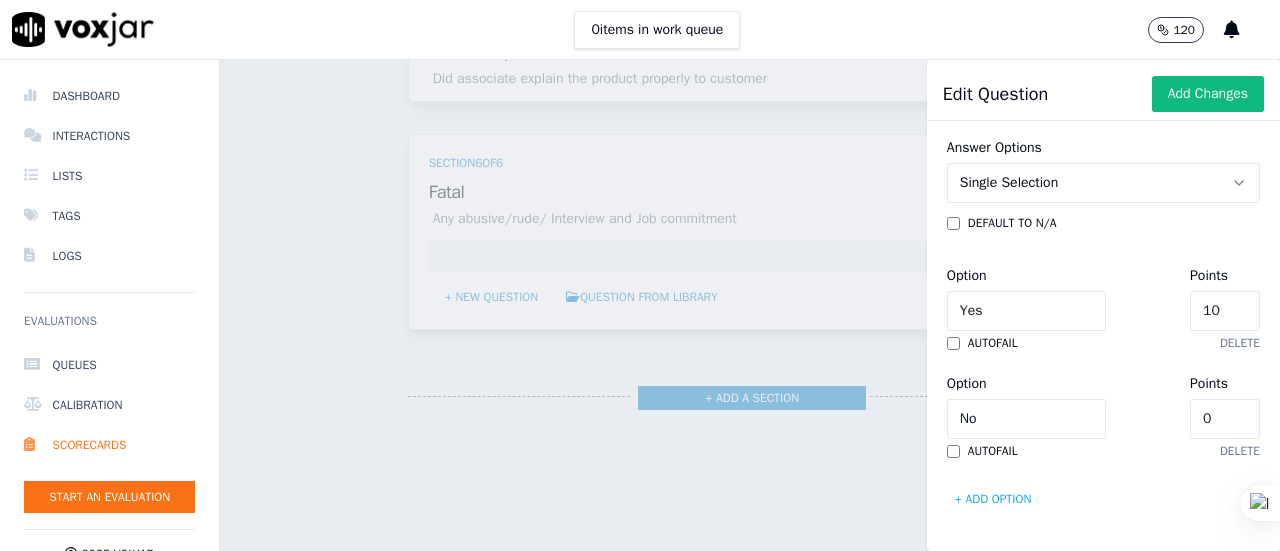 type on ""1. No abusive language should be used with customer
2. Advisor can be aggresive , loud but cannot shout with customer
3. Cannot share personal number with customer over call/mail "" 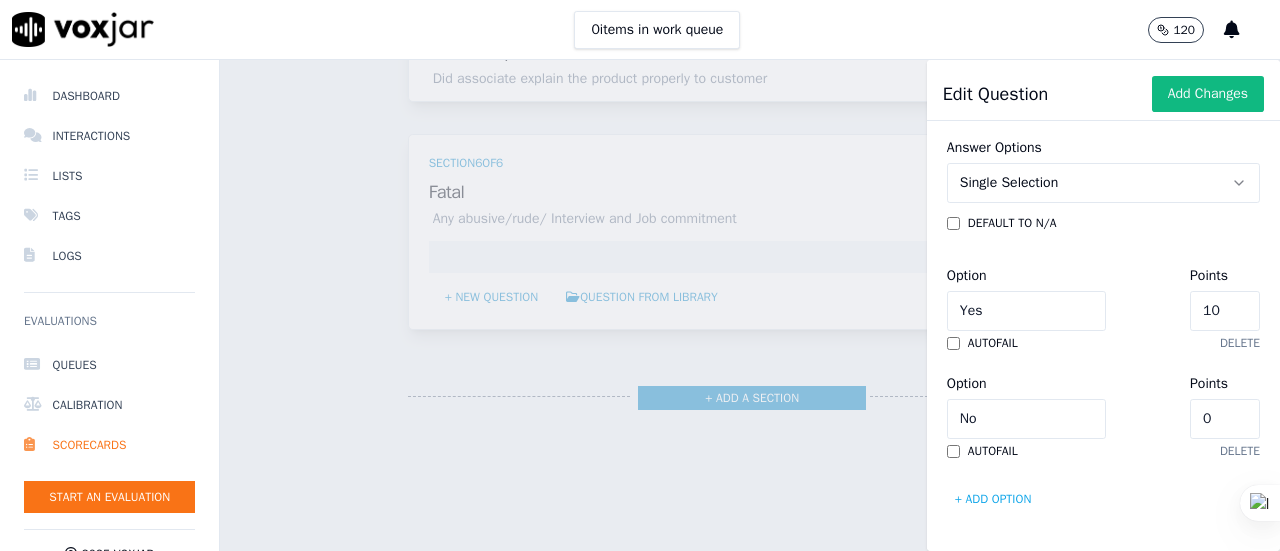 scroll, scrollTop: 726, scrollLeft: 0, axis: vertical 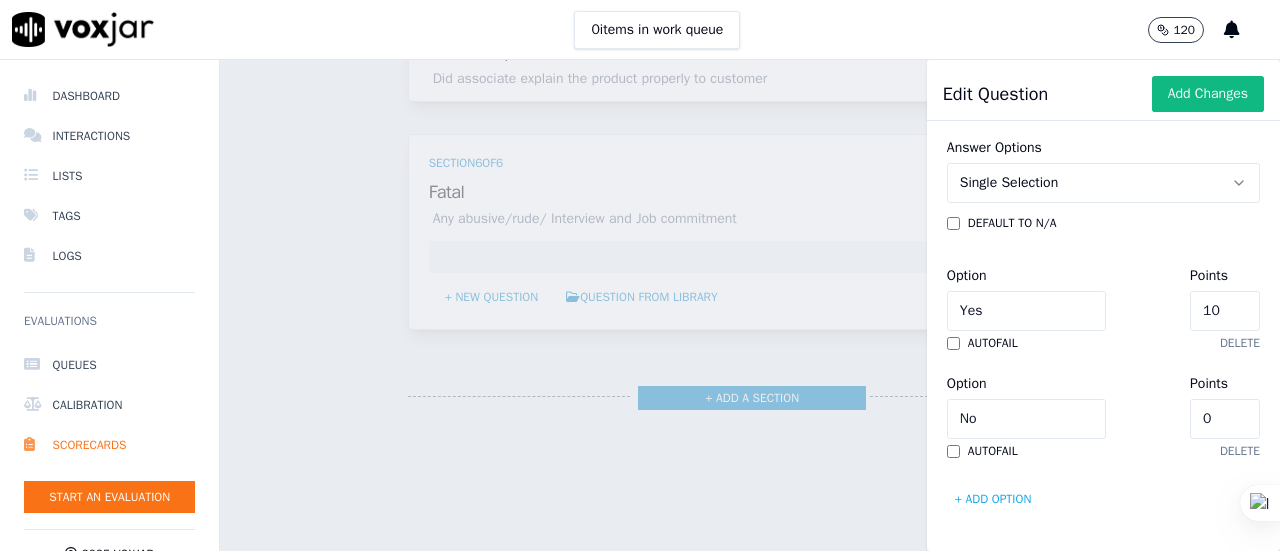 click on "+ Add option" at bounding box center [993, 499] 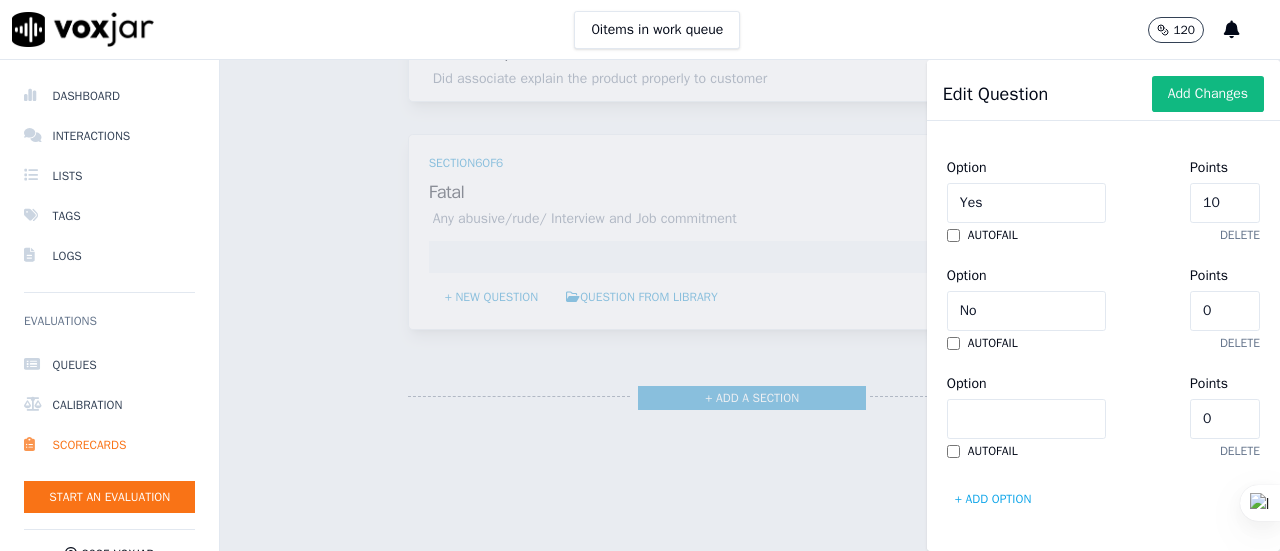 scroll, scrollTop: 902, scrollLeft: 0, axis: vertical 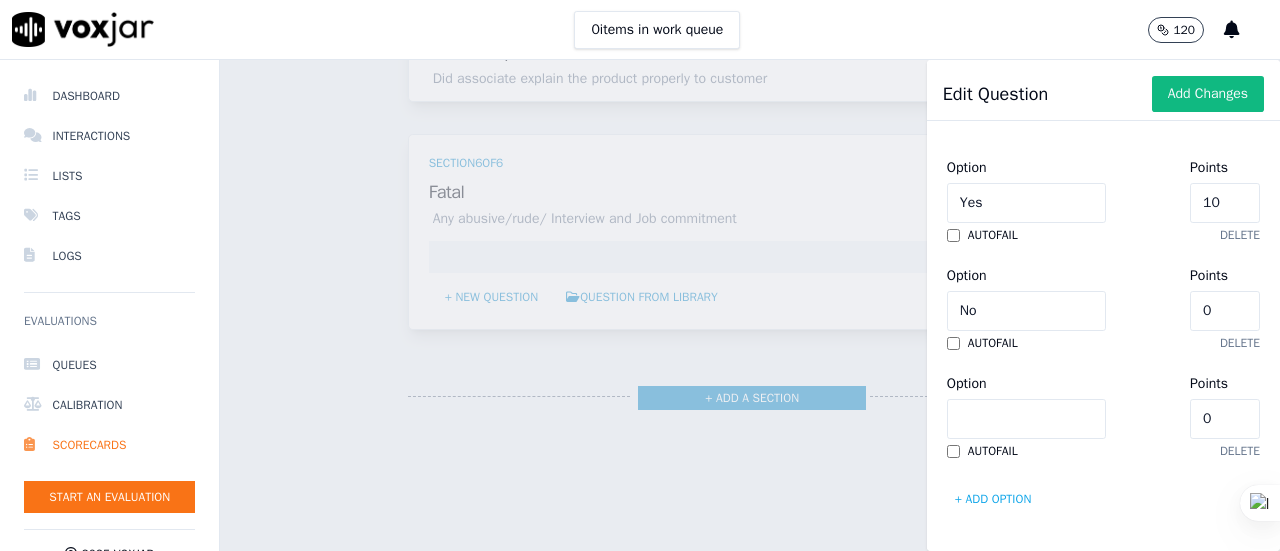 click on "Option" 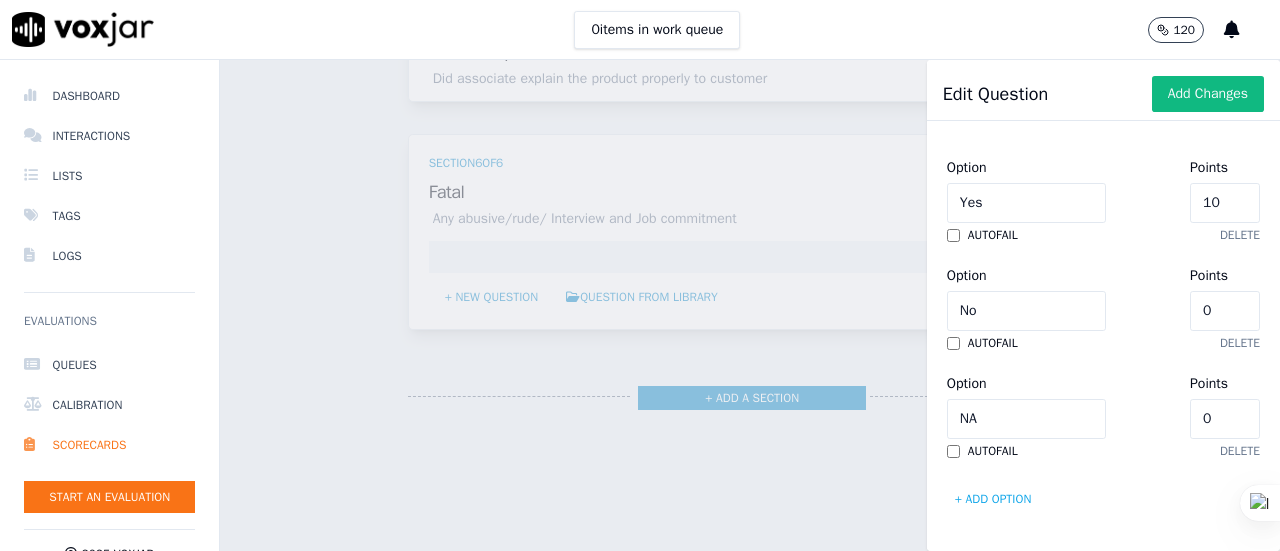 type on "NA" 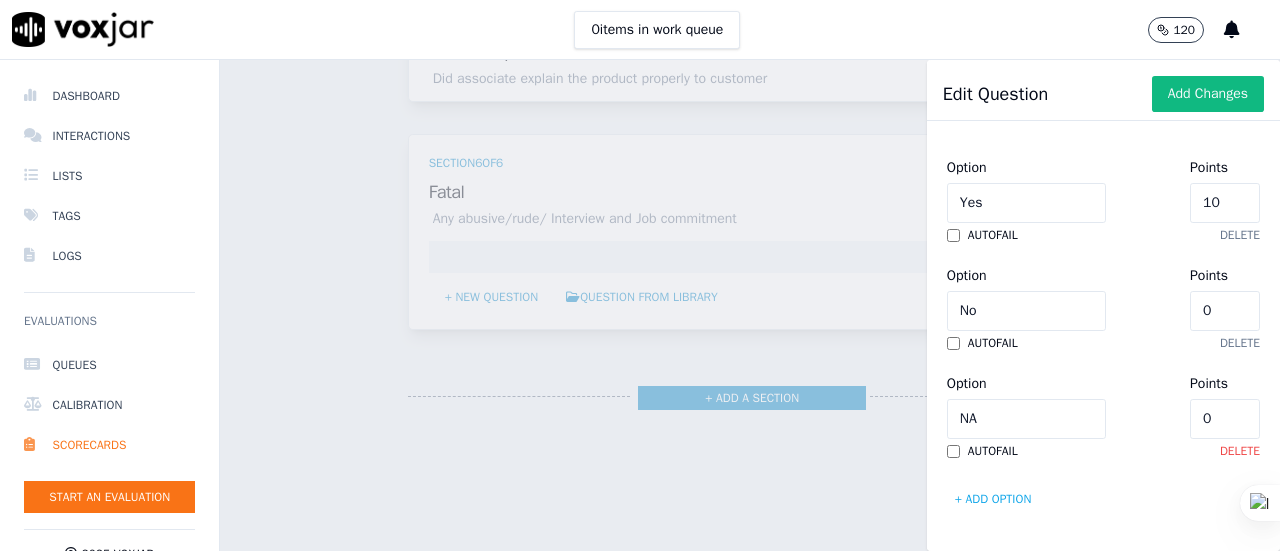 click on "delete" at bounding box center (1240, 451) 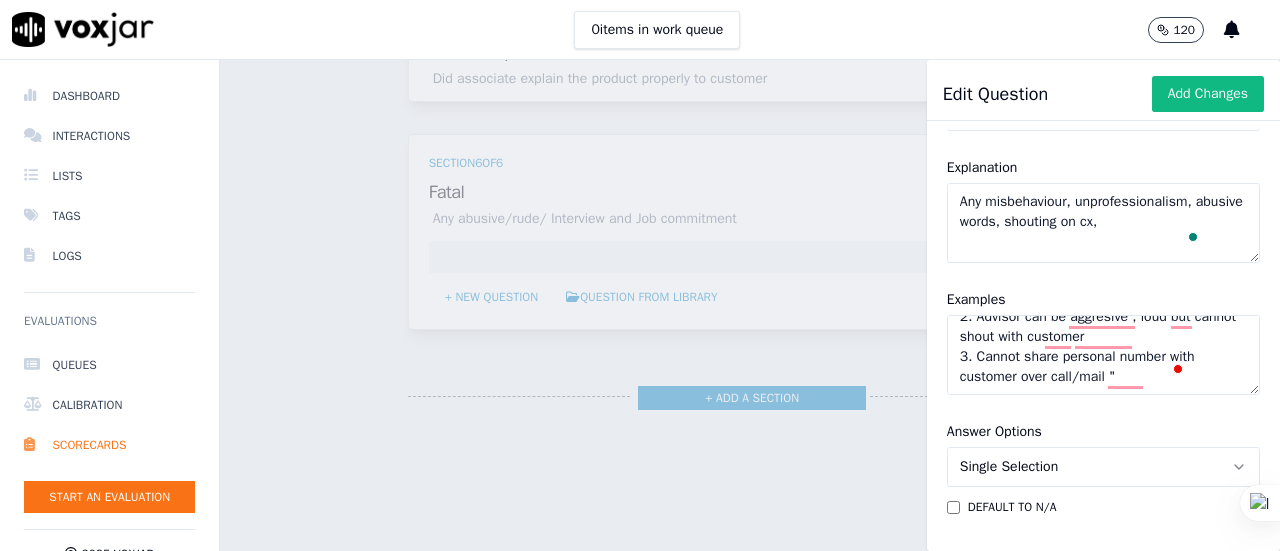 scroll, scrollTop: 210, scrollLeft: 0, axis: vertical 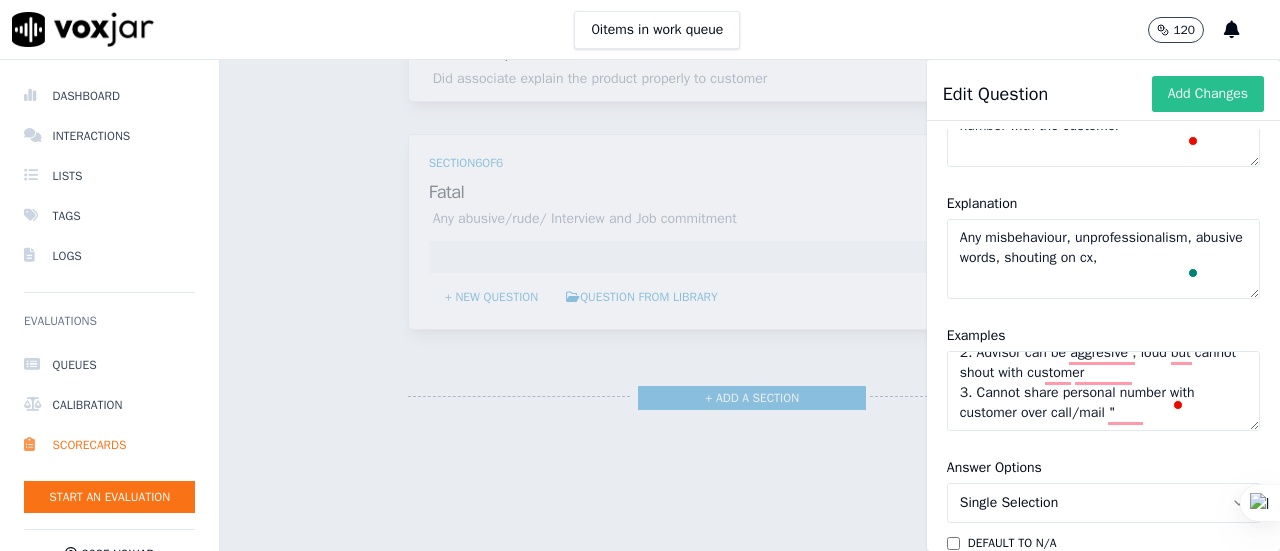 click on "Add Changes" at bounding box center (1208, 94) 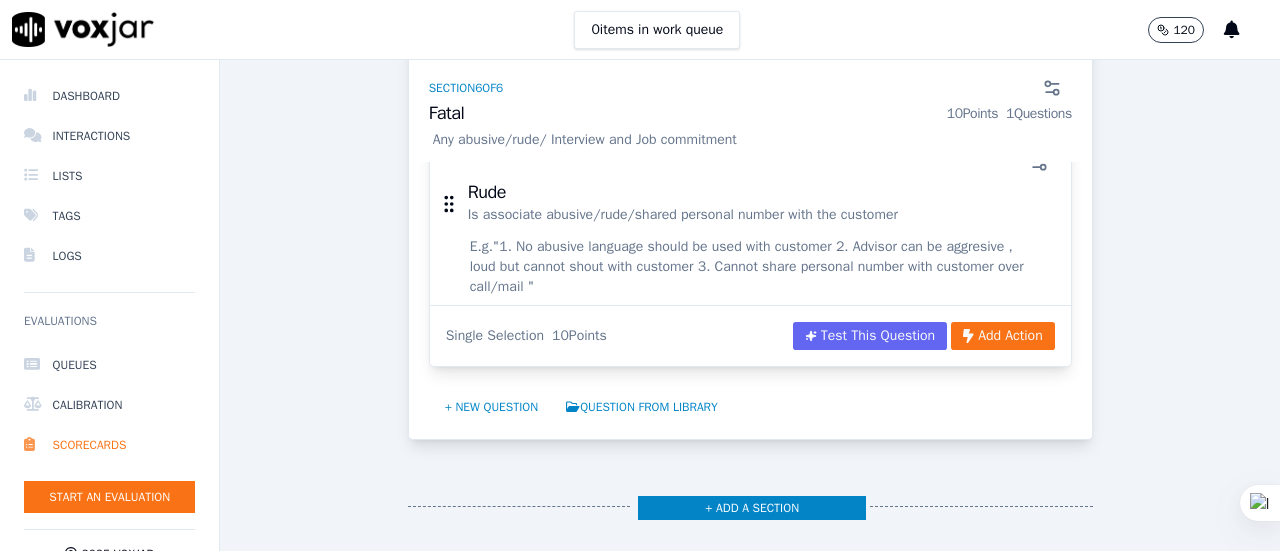 scroll, scrollTop: 2785, scrollLeft: 0, axis: vertical 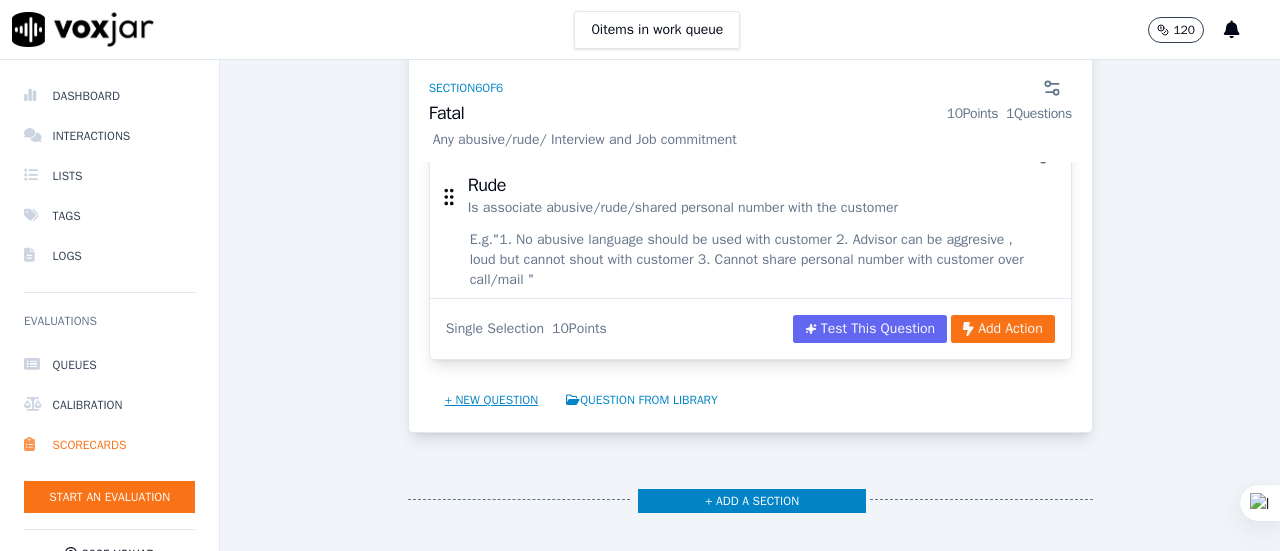 click on "+ New question" at bounding box center (492, 400) 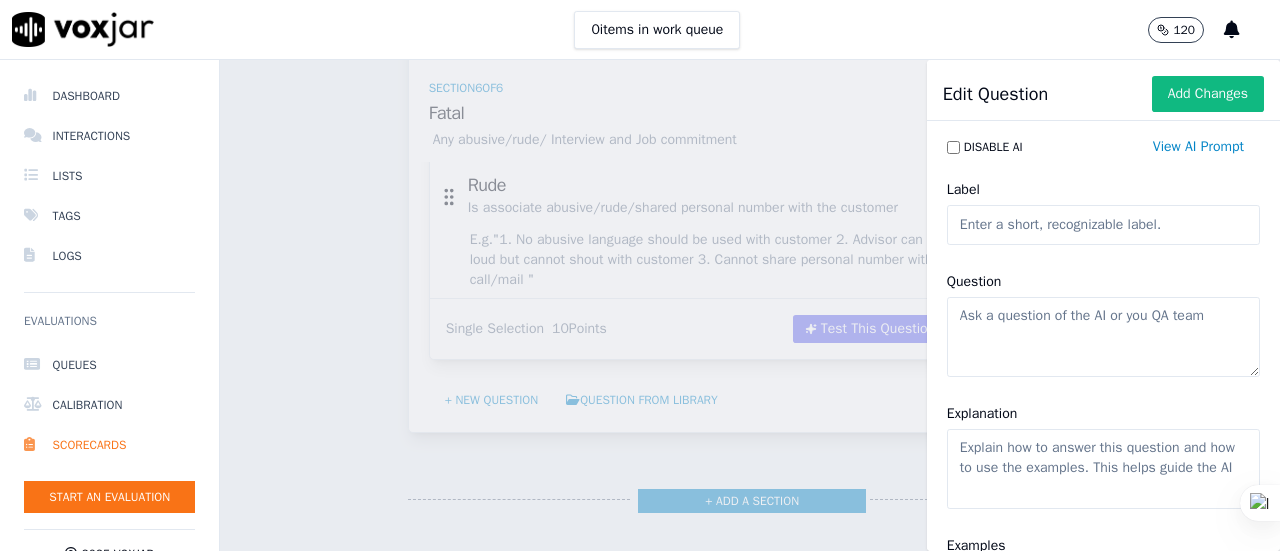 click on "Label" 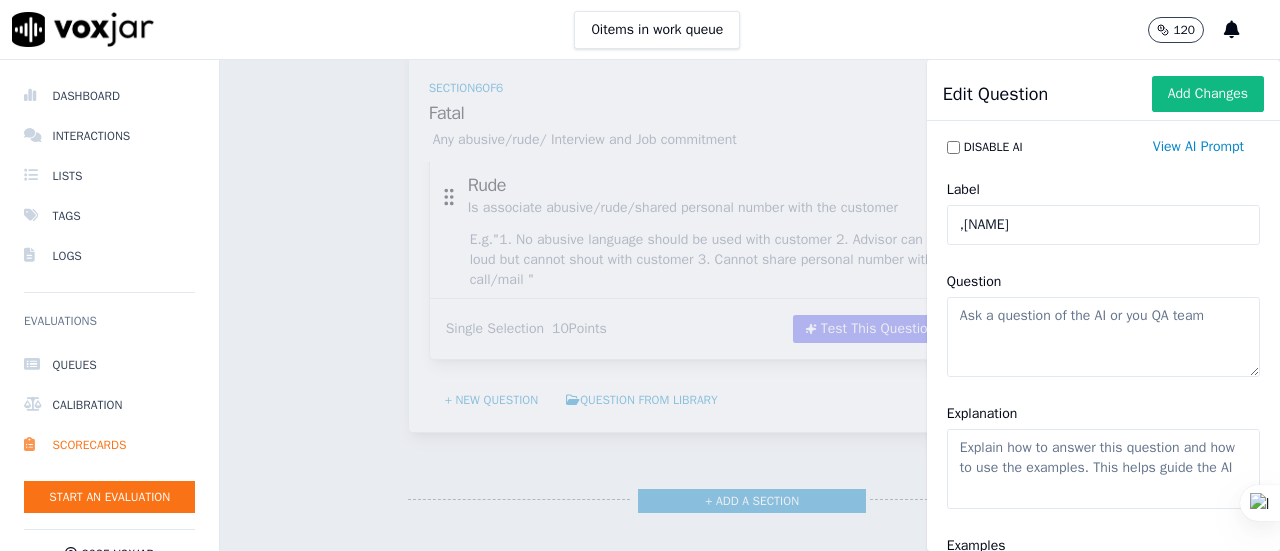 type on "," 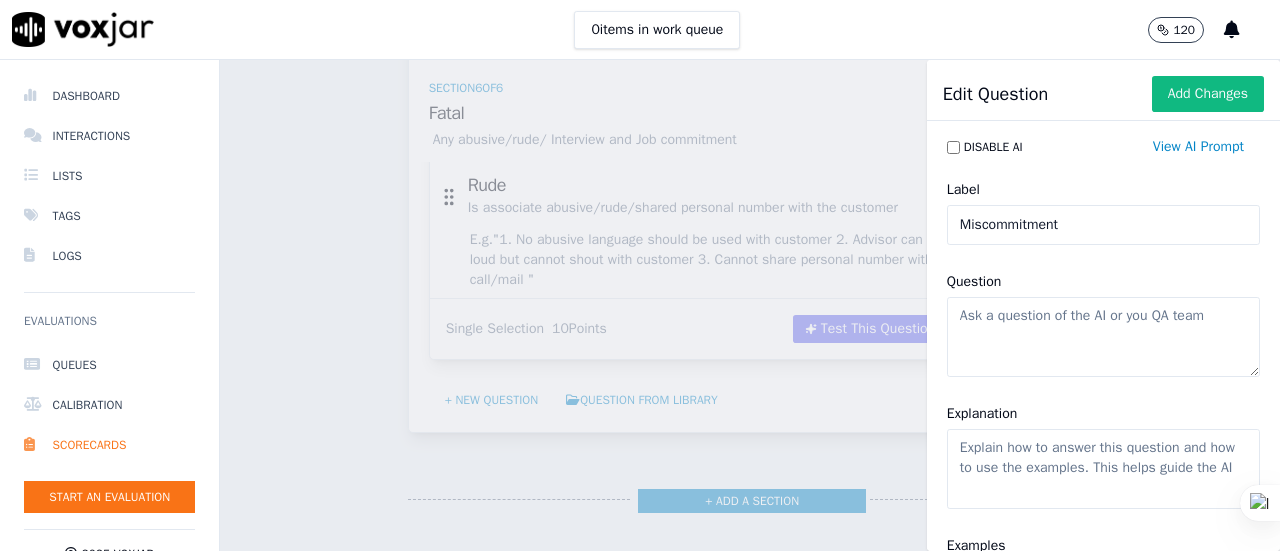 type on "Miscommitment" 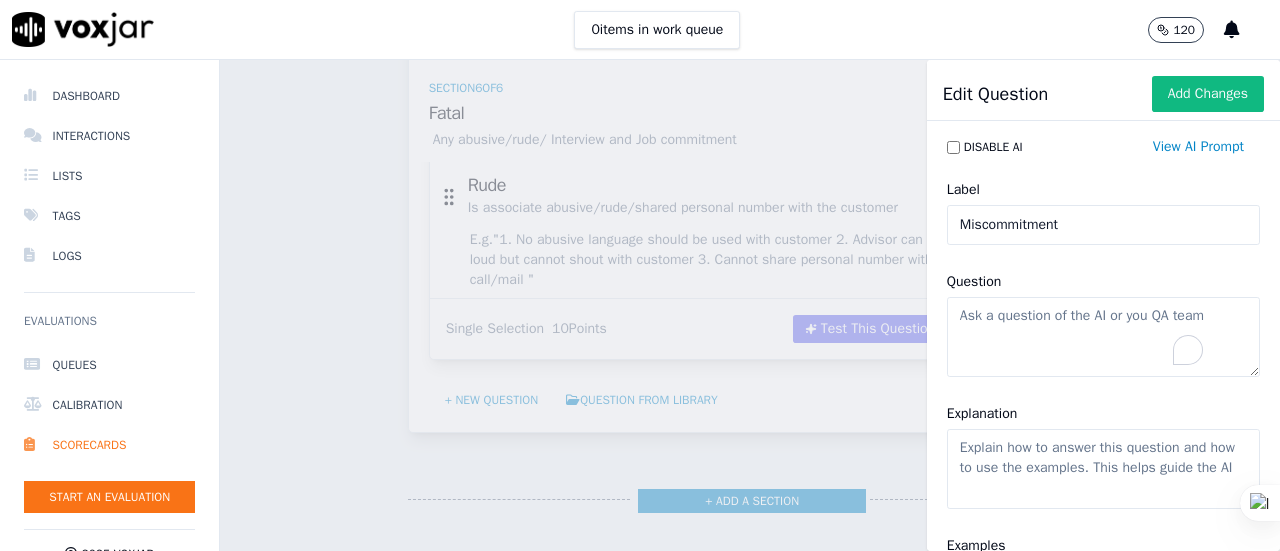 click on "Question" 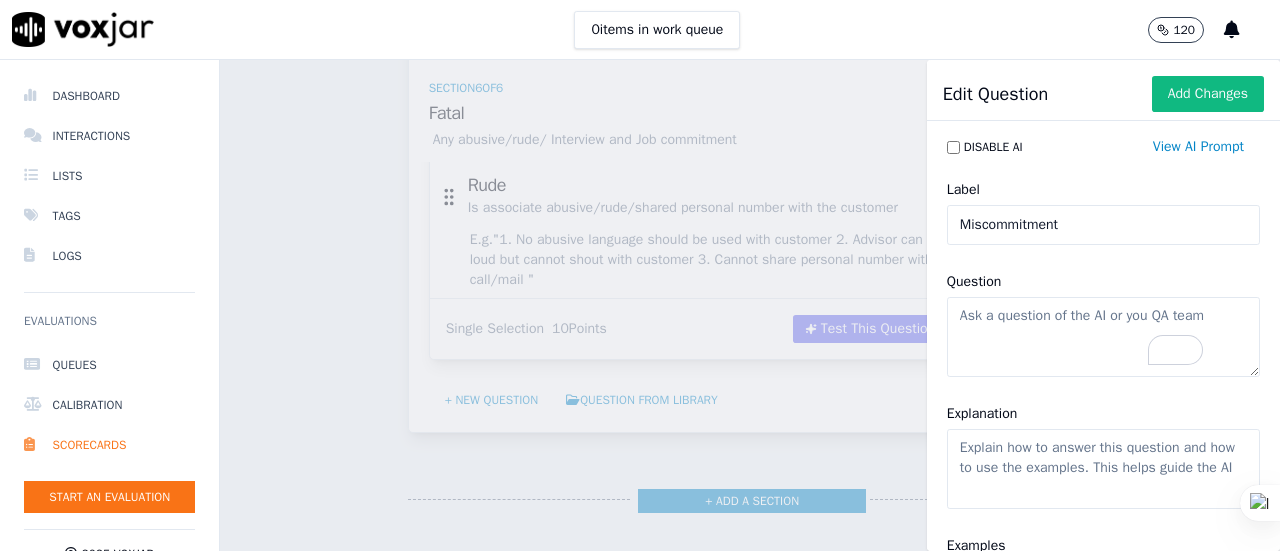 paste on "Is some miscommitment done by the associate to crack the sale" 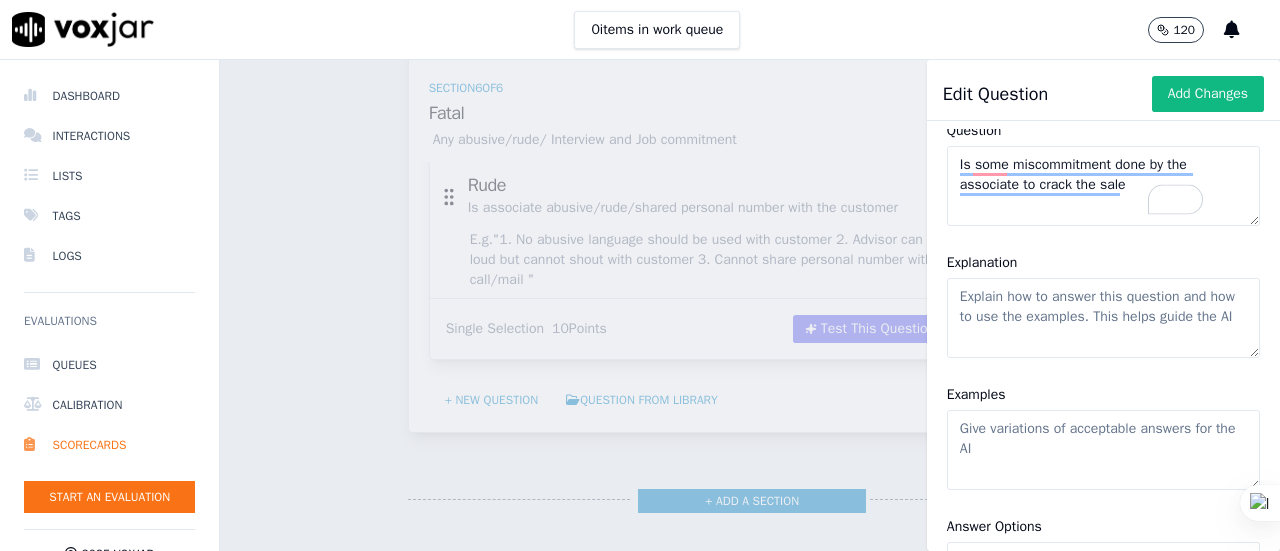 scroll, scrollTop: 152, scrollLeft: 0, axis: vertical 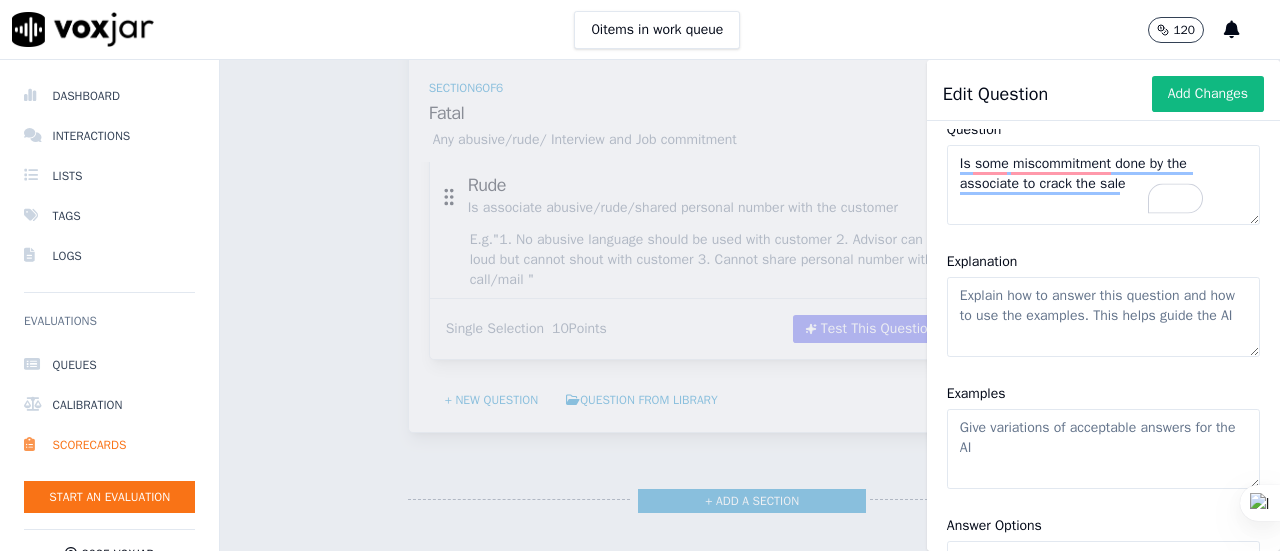 type on "Is some miscommitment done by the associate to crack the sale" 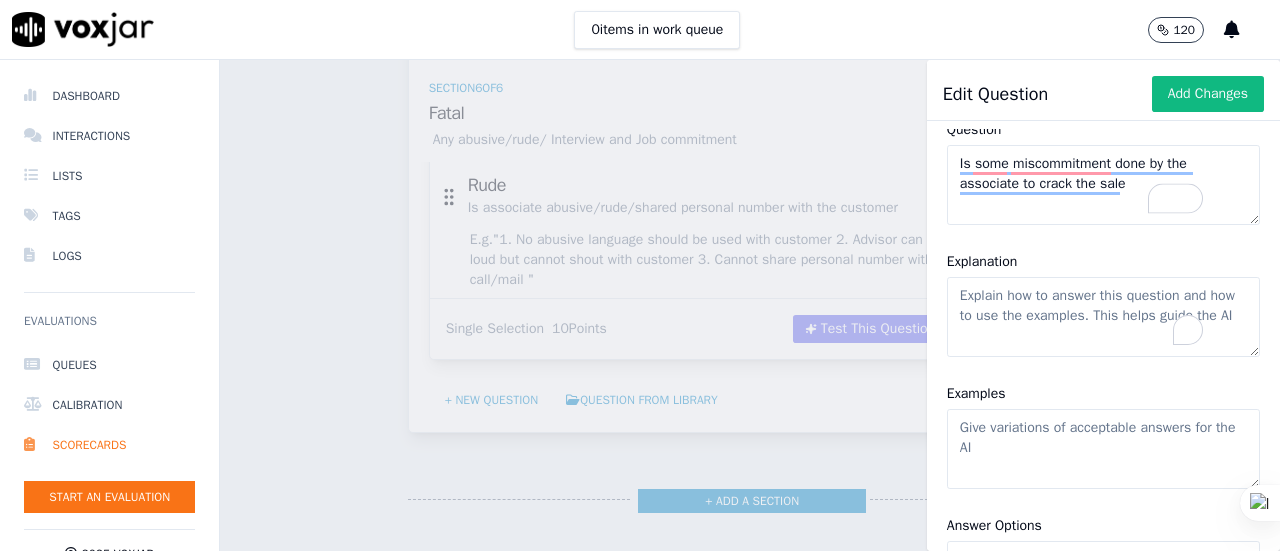 click on "Explanation" 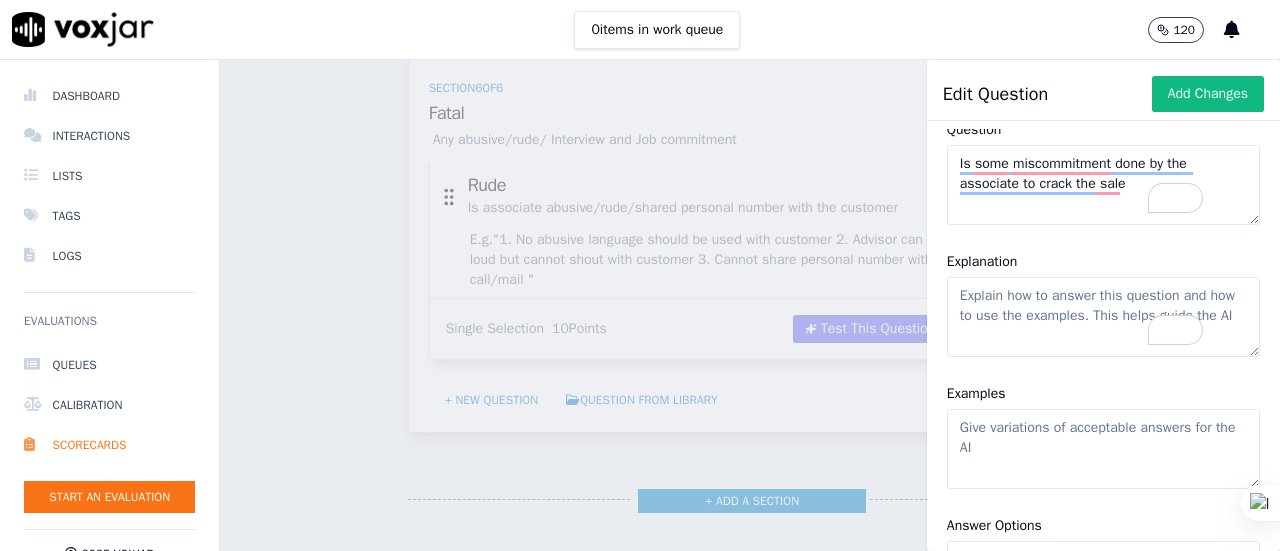 paste on "Any statement which means that assurance/guarantee of job or interview call given" 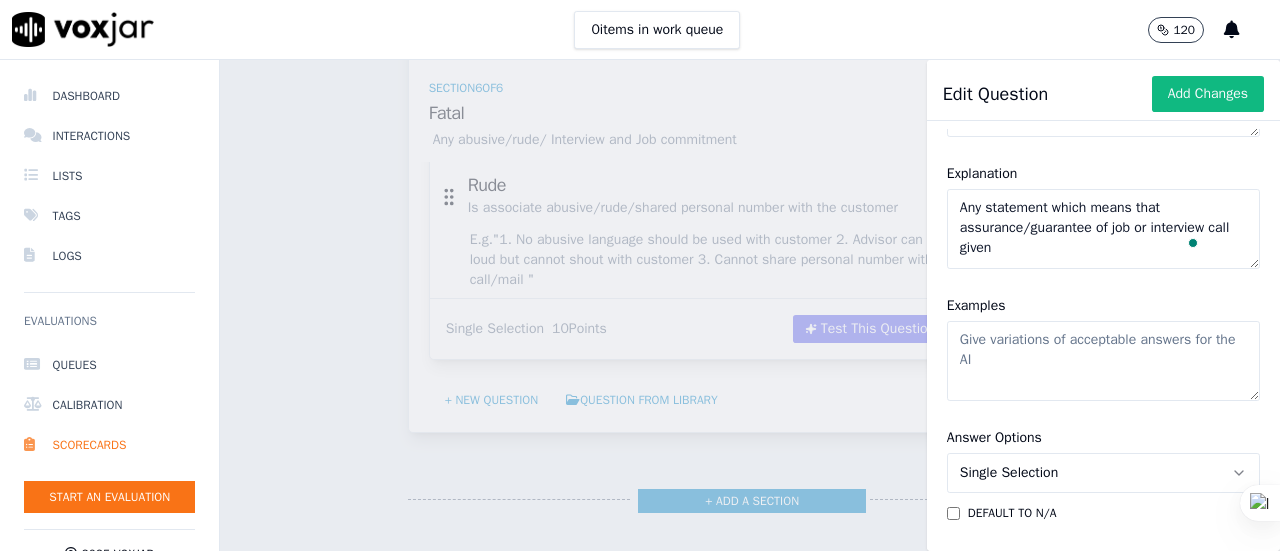 scroll, scrollTop: 249, scrollLeft: 0, axis: vertical 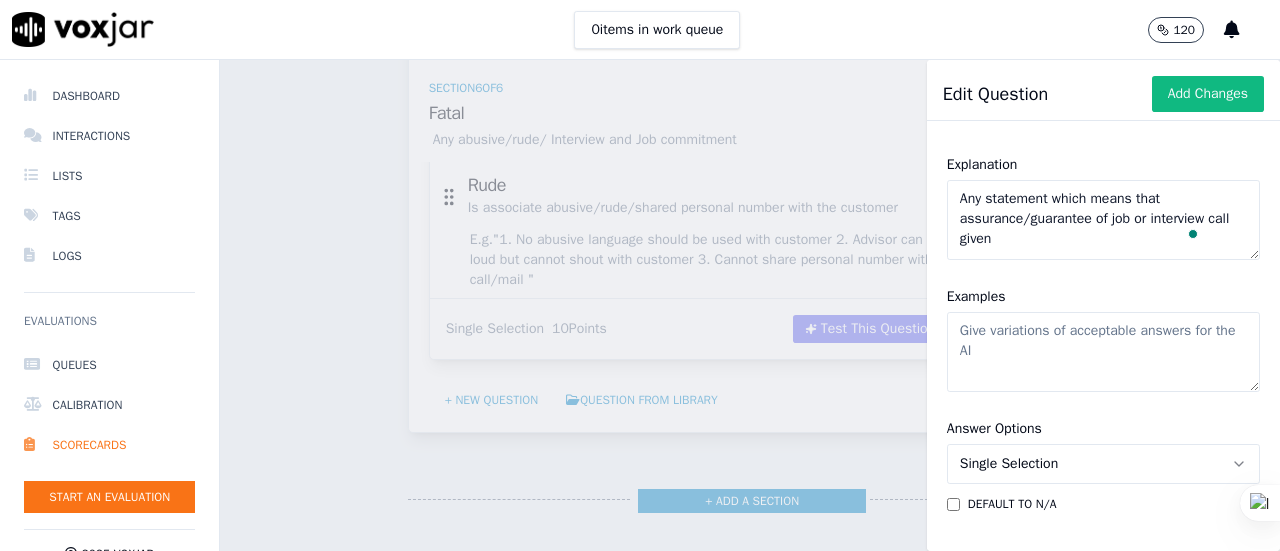type on "Any statement which means that assurance/guarantee of job or interview call given" 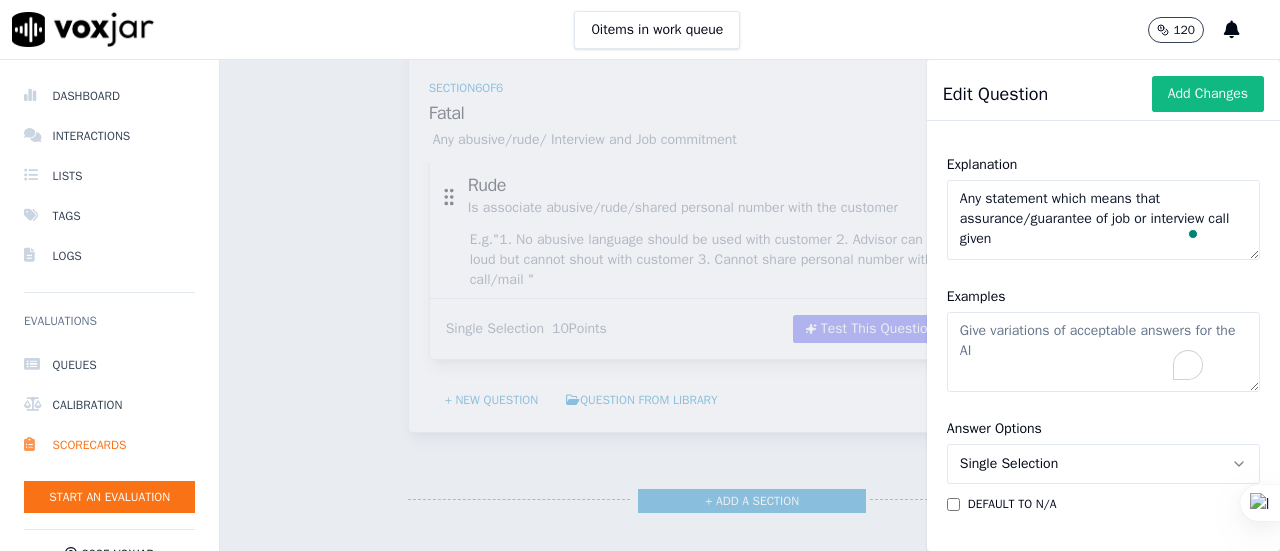 click on "Examples" 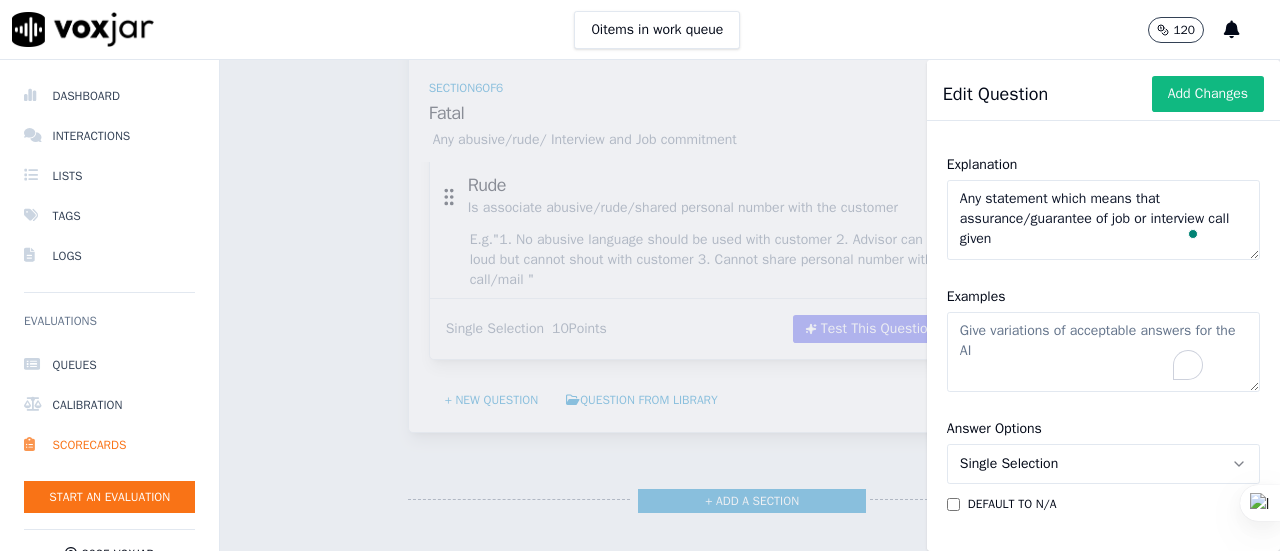 type on "U" 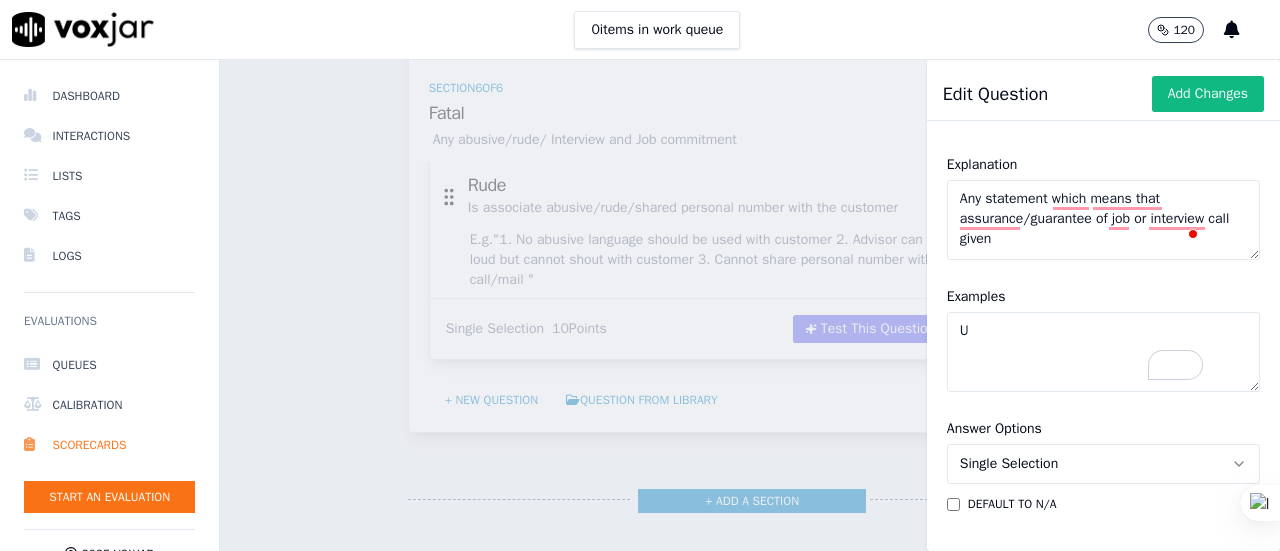 type 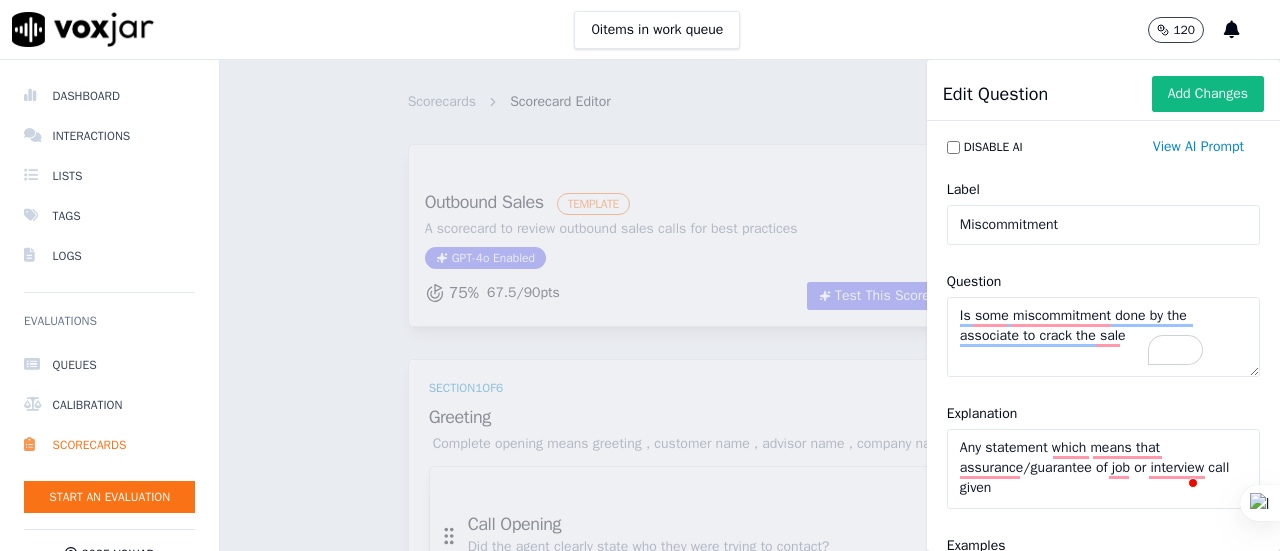 scroll, scrollTop: 0, scrollLeft: 0, axis: both 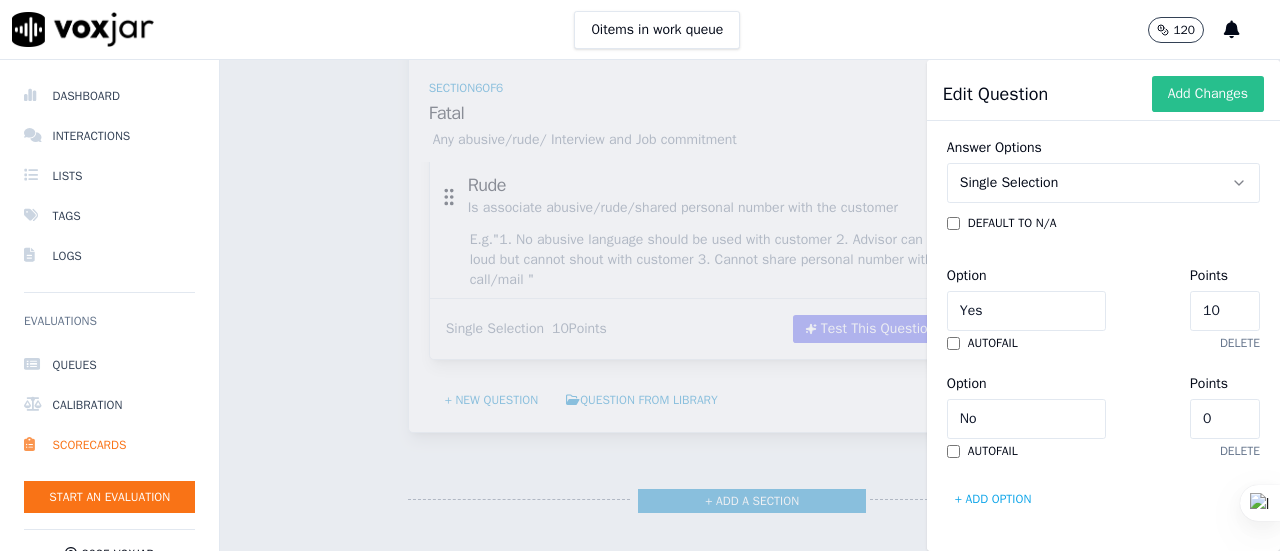 type on "You will get the job within 5 days, u will get interview calls in 2 days, u will get the job in particular company, u will get 2 interview calls on daily basis" 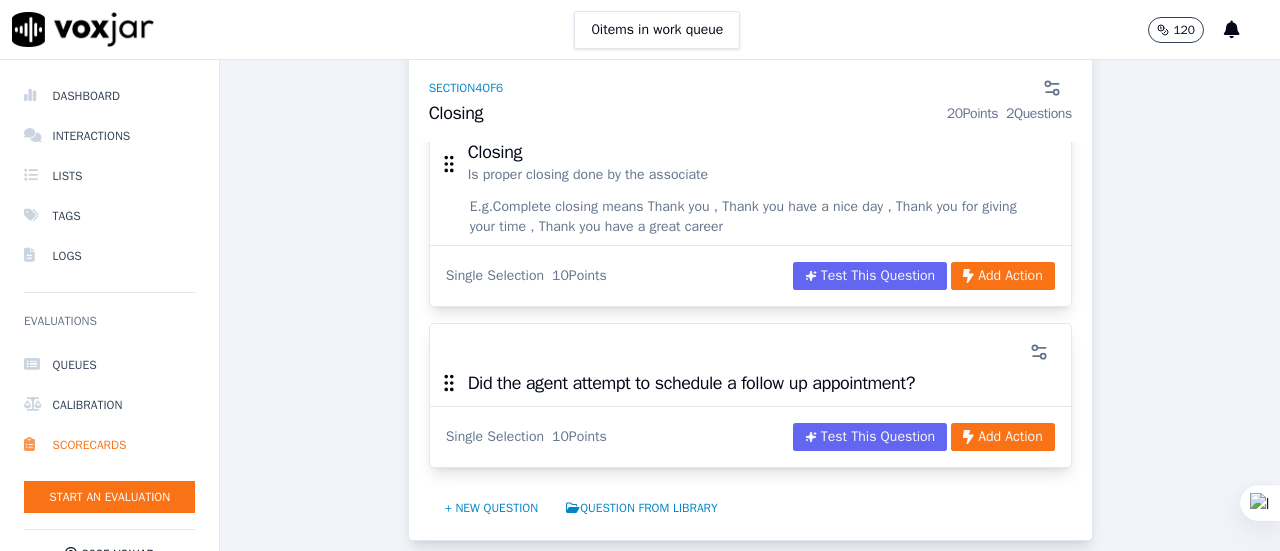 scroll, scrollTop: 1749, scrollLeft: 0, axis: vertical 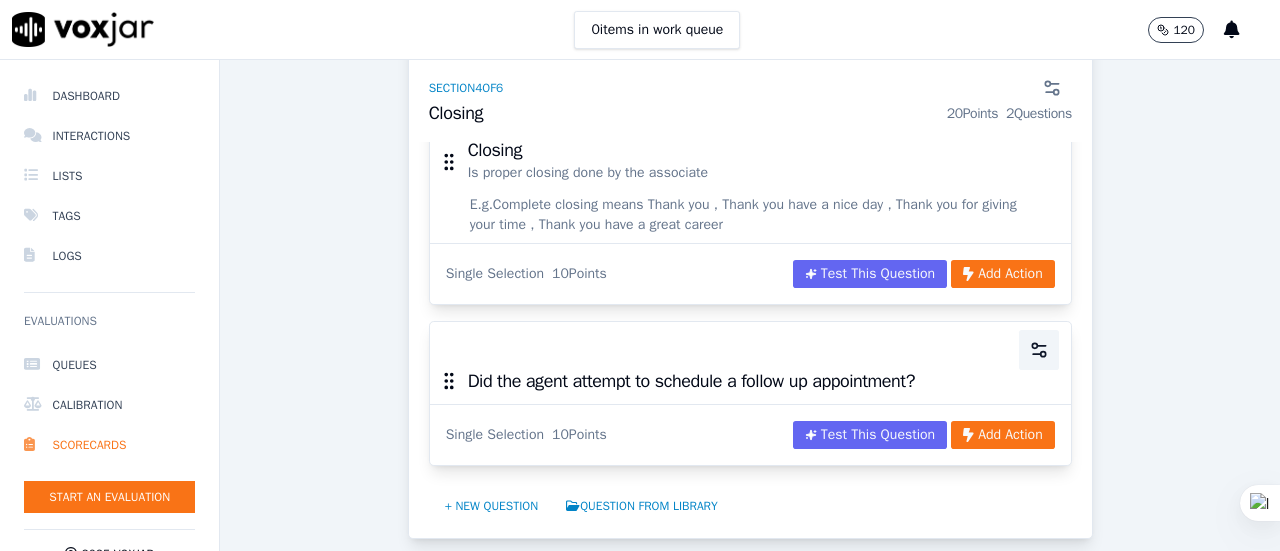 click 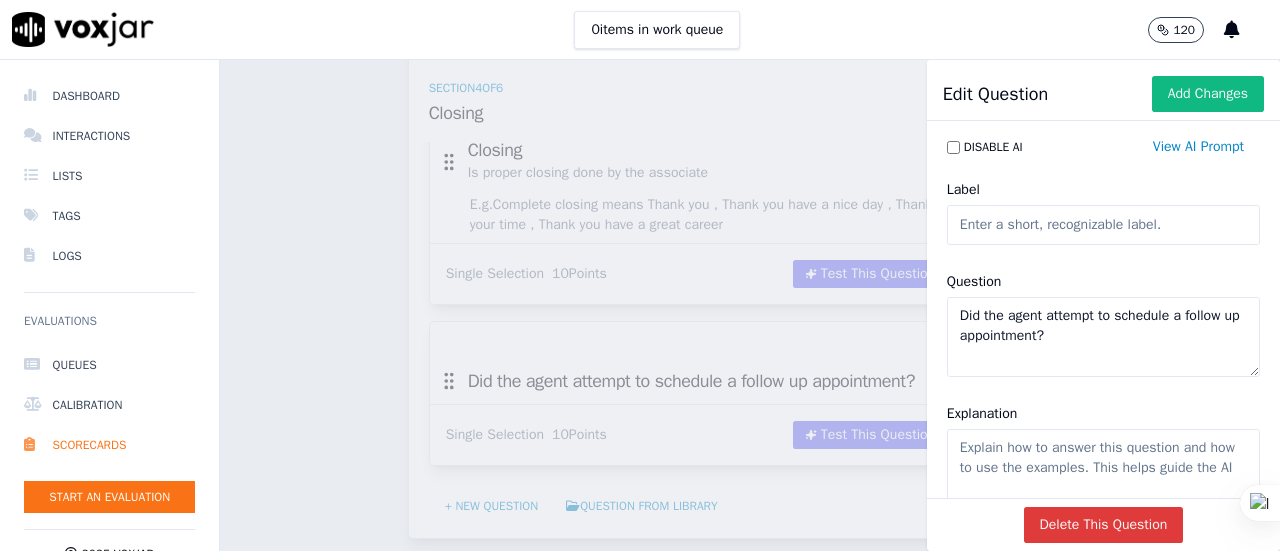 click on "Delete This Question" at bounding box center [1104, 525] 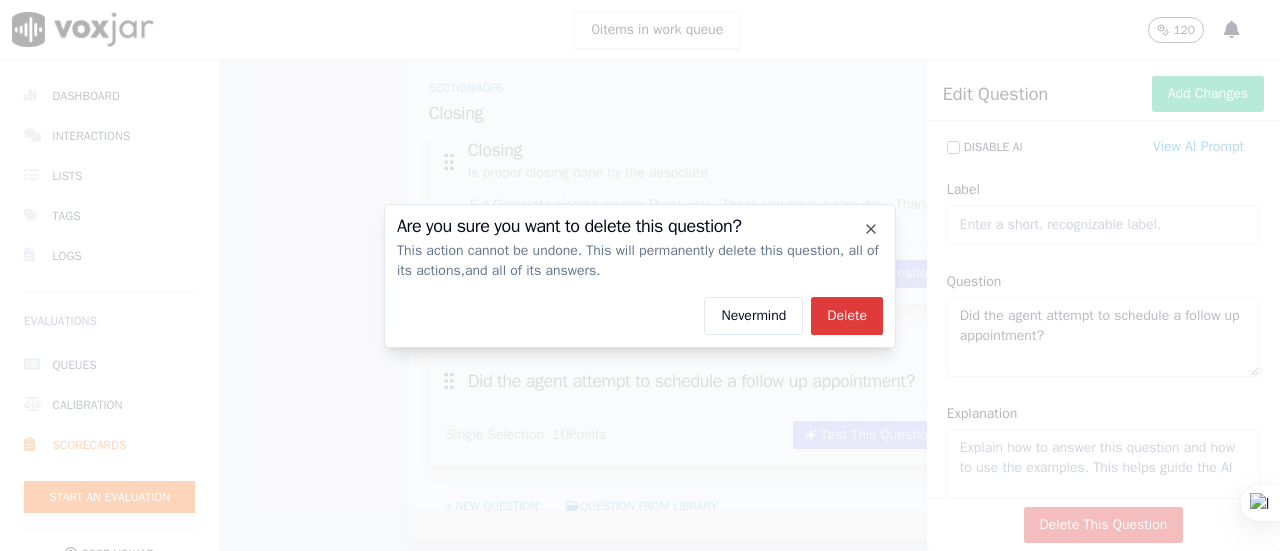 click on "Delete" 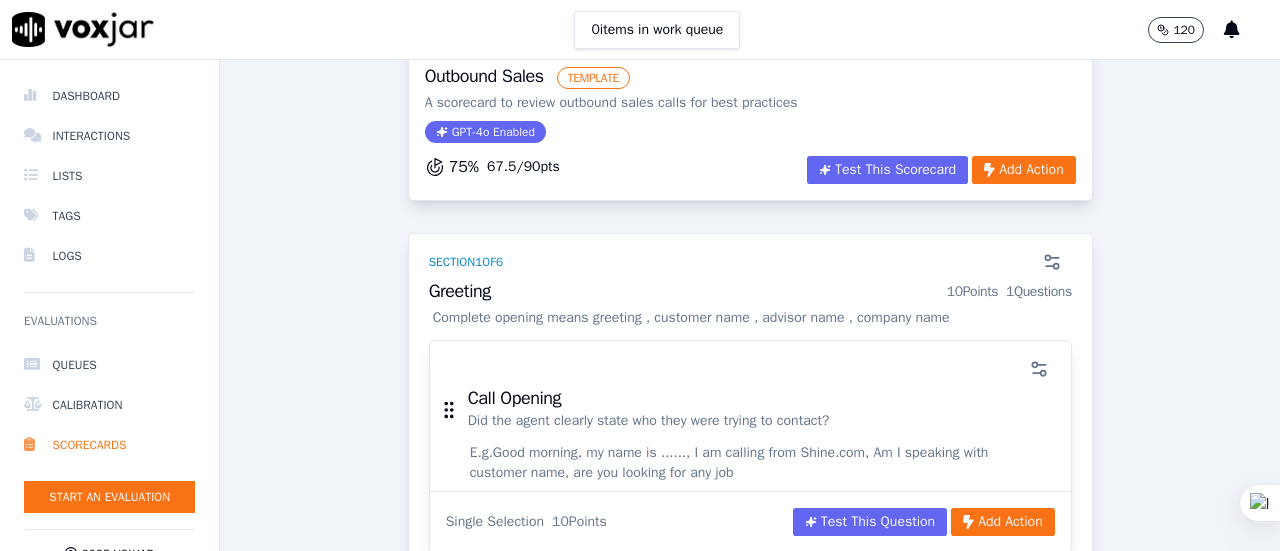scroll, scrollTop: 0, scrollLeft: 0, axis: both 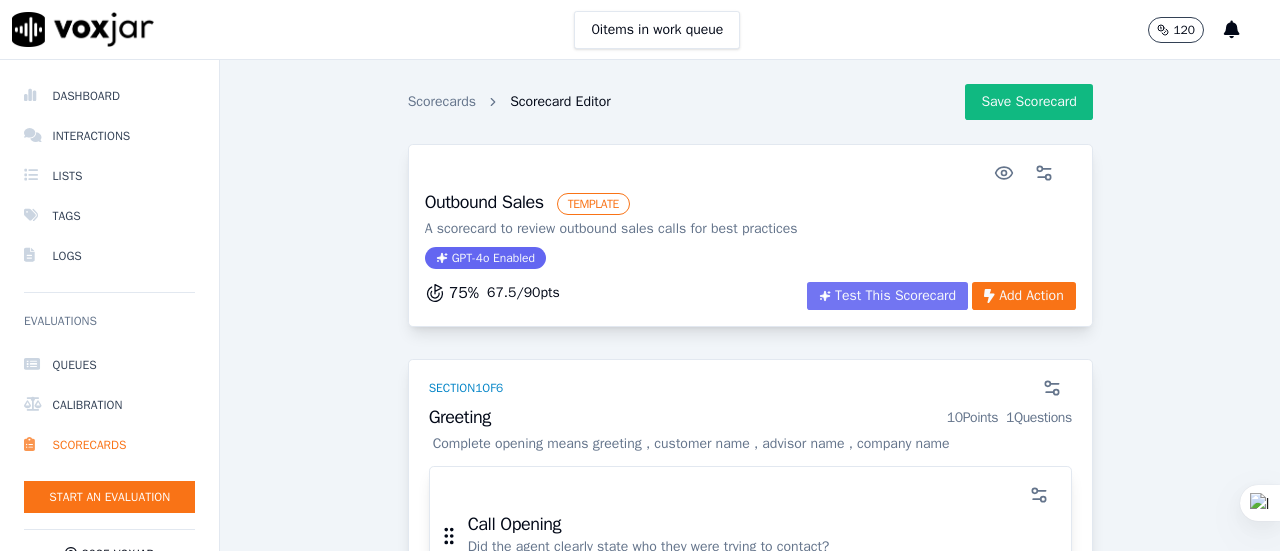 click on "Test This Scorecard" at bounding box center (887, 296) 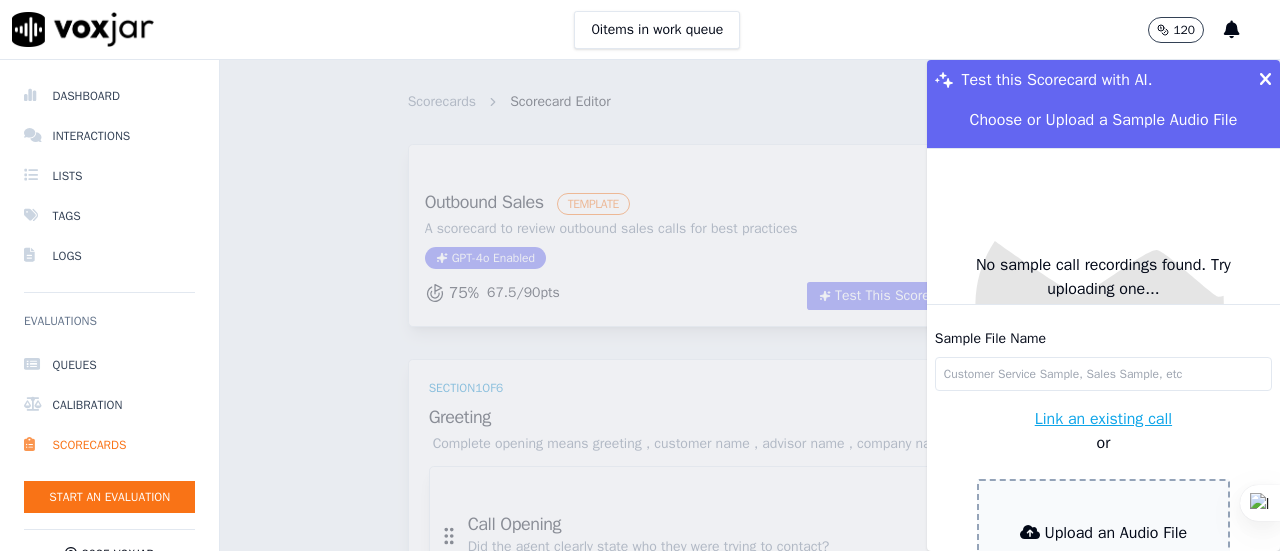 scroll, scrollTop: 167, scrollLeft: 0, axis: vertical 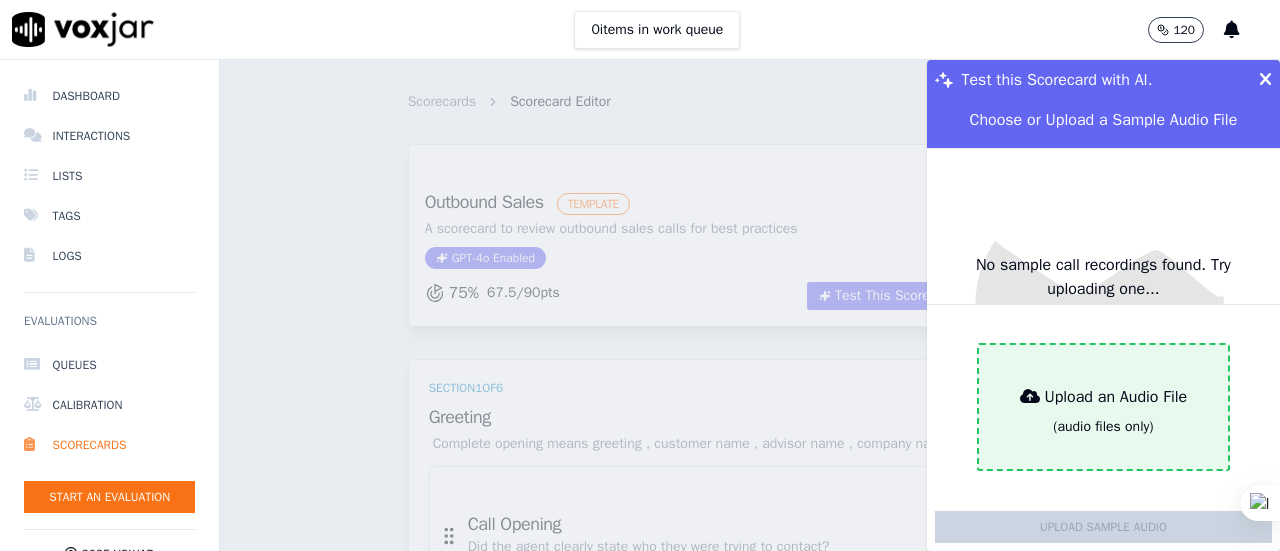 click on "Upload an Audio File" at bounding box center (1104, 397) 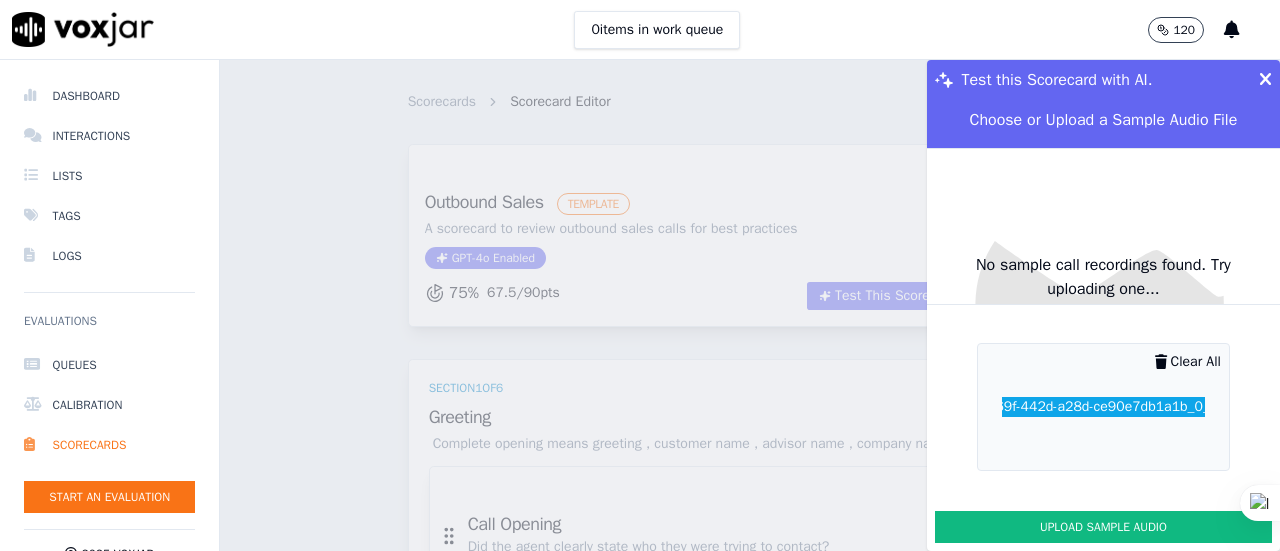 type on "321ab473-569f-442d-a28d-ce90e7db1a1b_0_1_r.mp3" 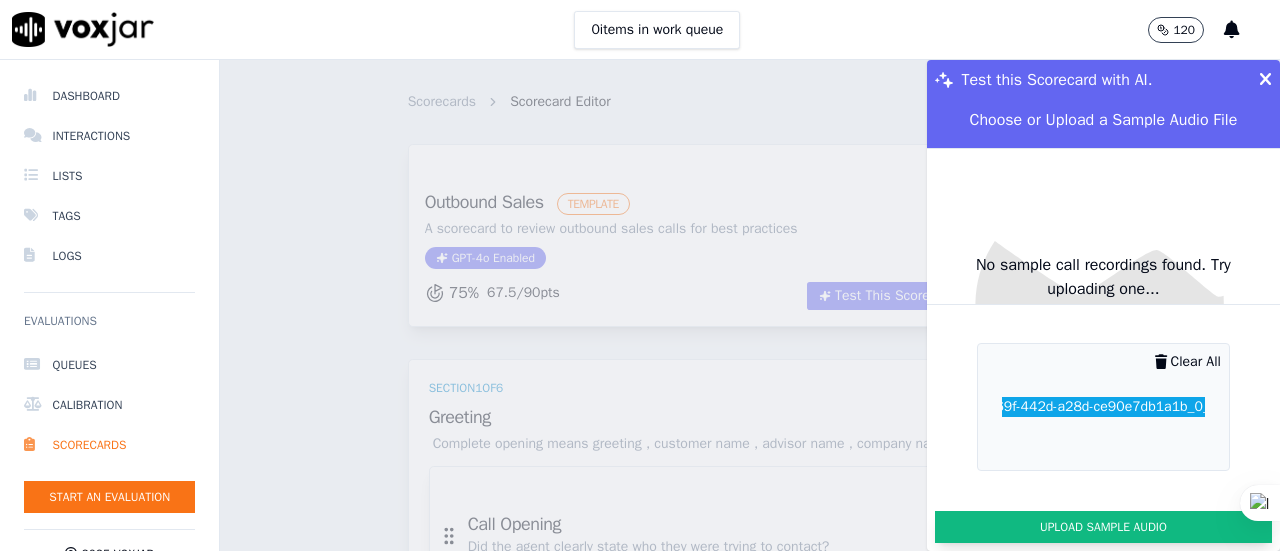 click on "Upload Sample Audio" at bounding box center [1103, 527] 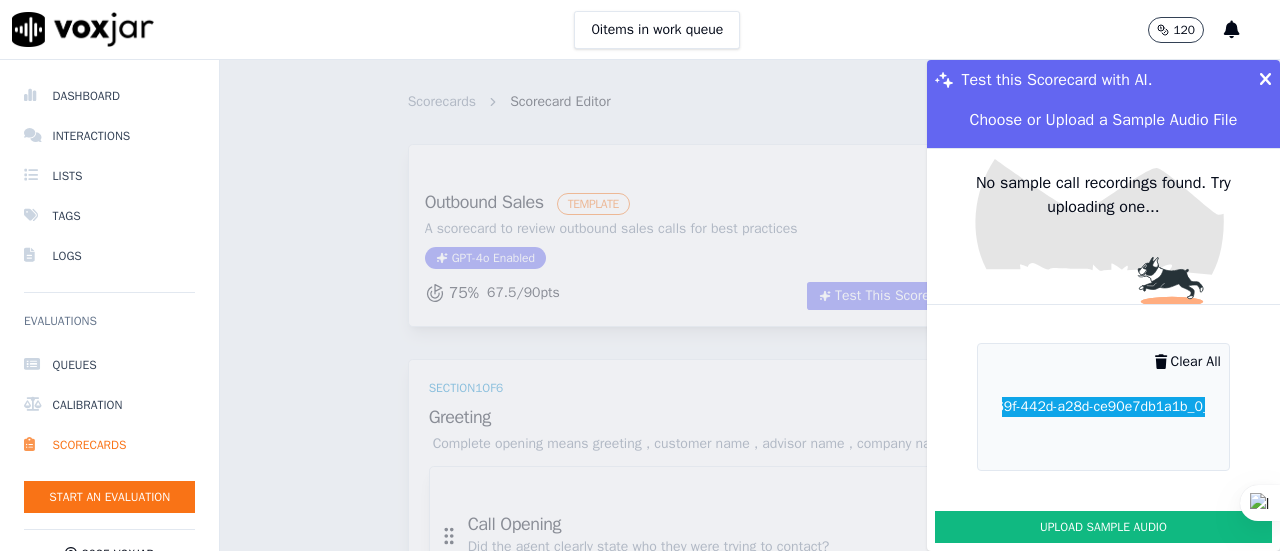 scroll, scrollTop: 84, scrollLeft: 0, axis: vertical 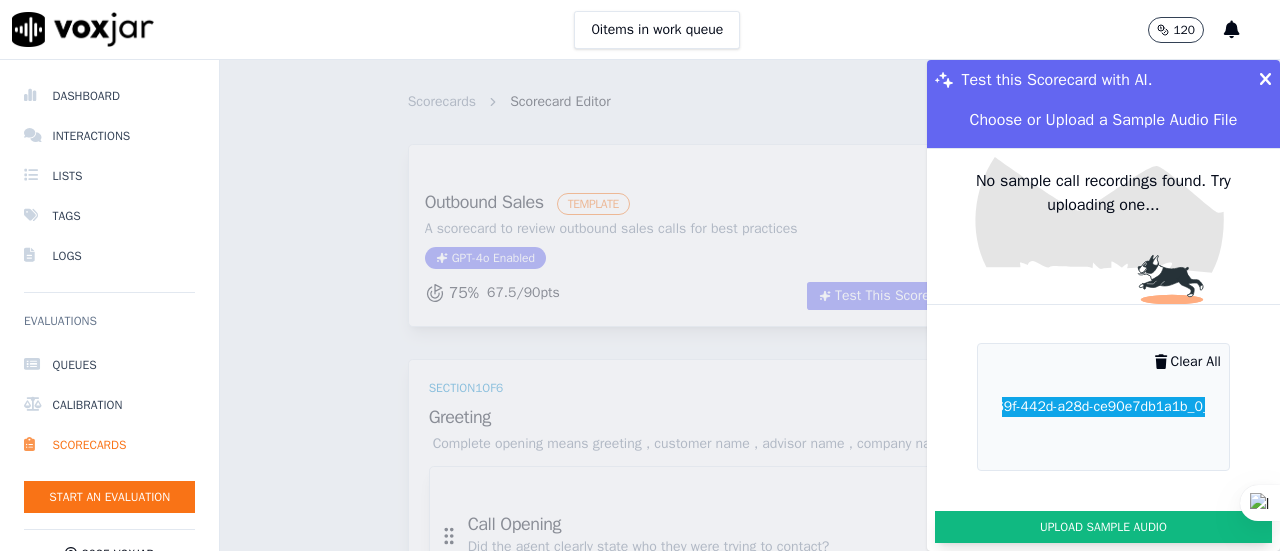 click on "Upload Sample Audio" at bounding box center (1103, 527) 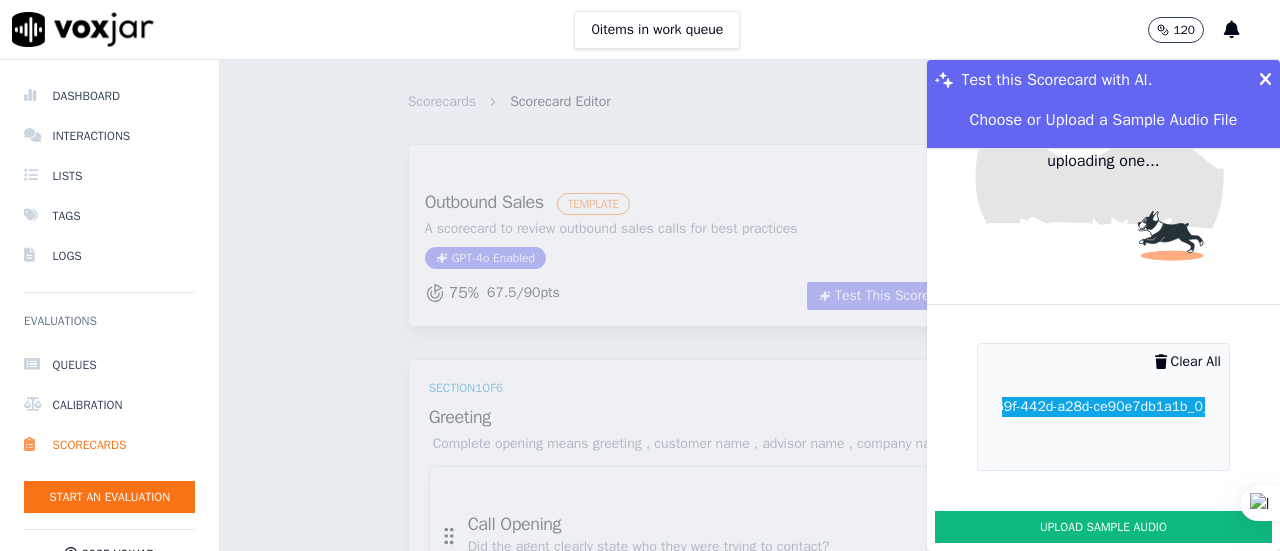 scroll, scrollTop: 164, scrollLeft: 0, axis: vertical 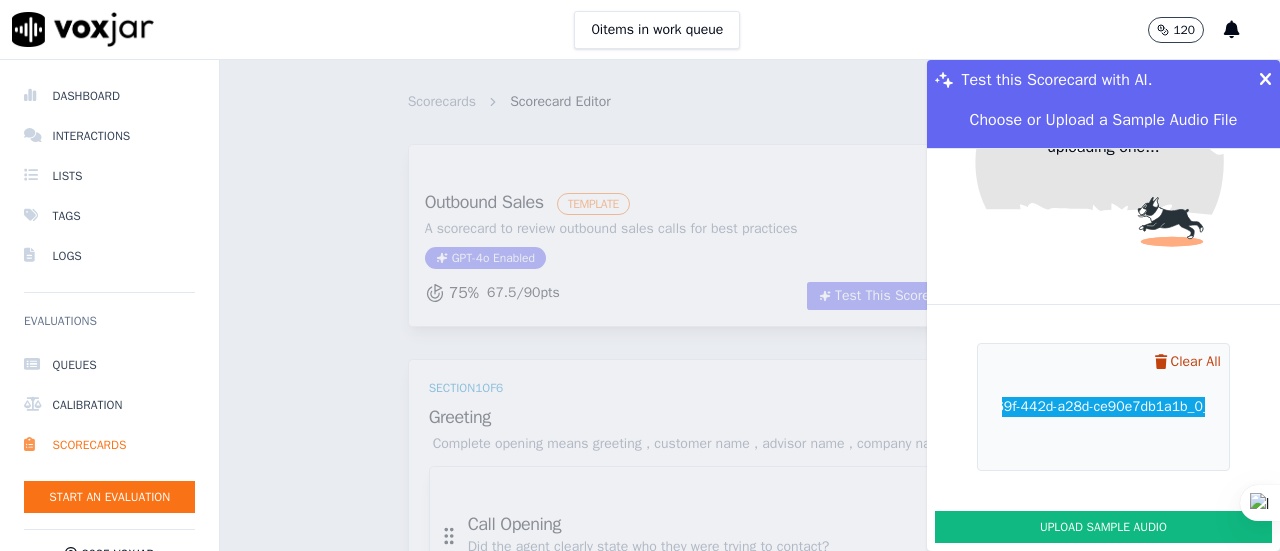 click at bounding box center [1161, 362] 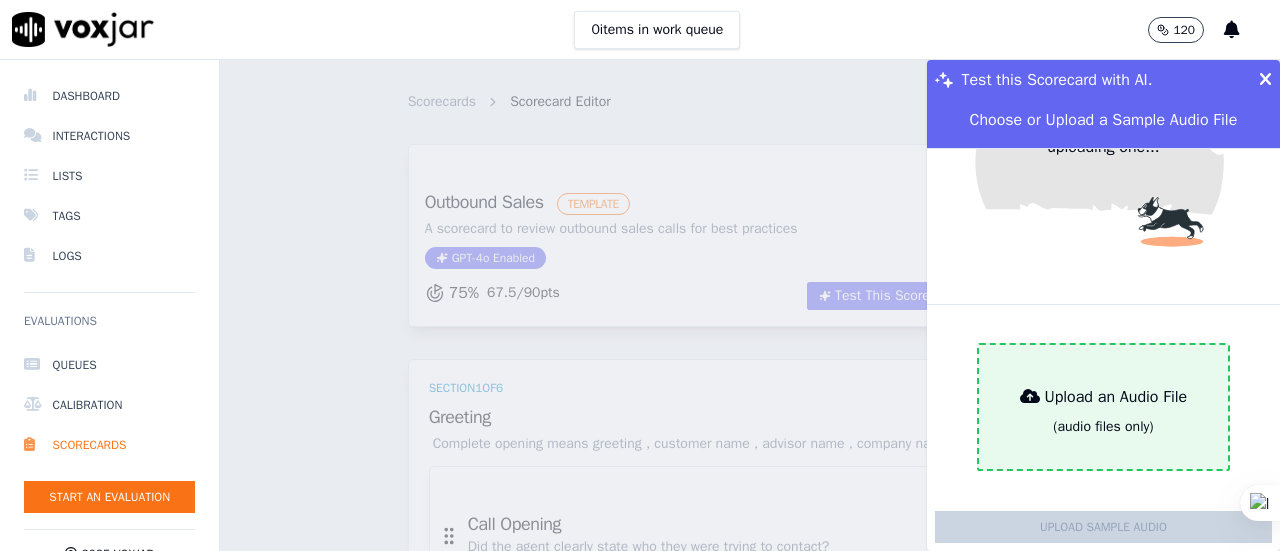 click on "(audio files only)" at bounding box center (1103, 427) 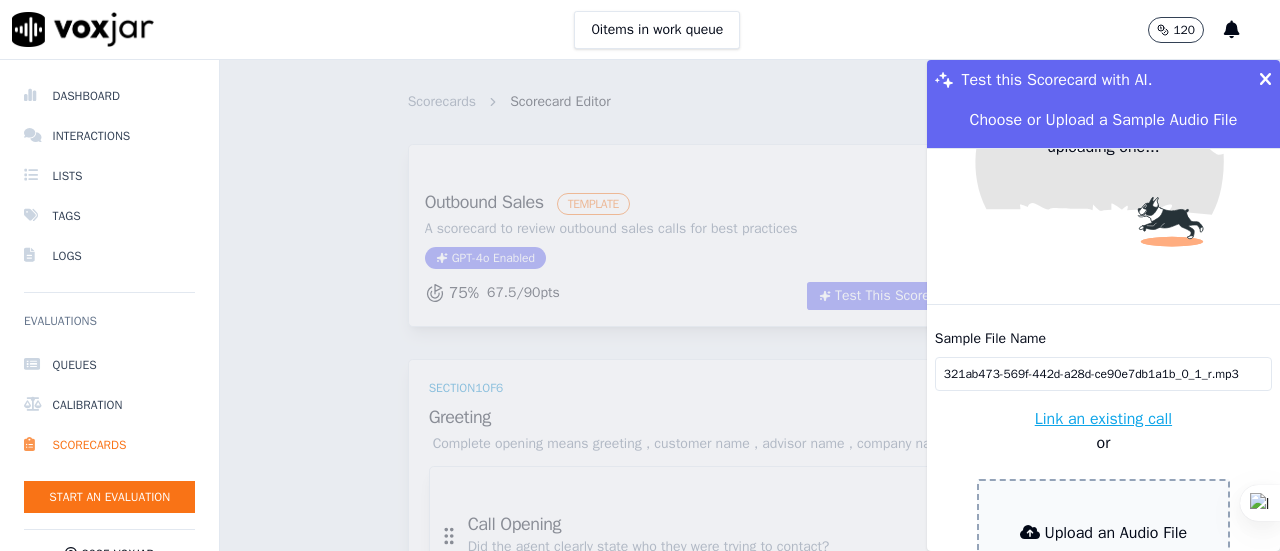 click on "321ab473-569f-442d-a28d-ce90e7db1a1b_0_1_r.mp3" at bounding box center (1103, 374) 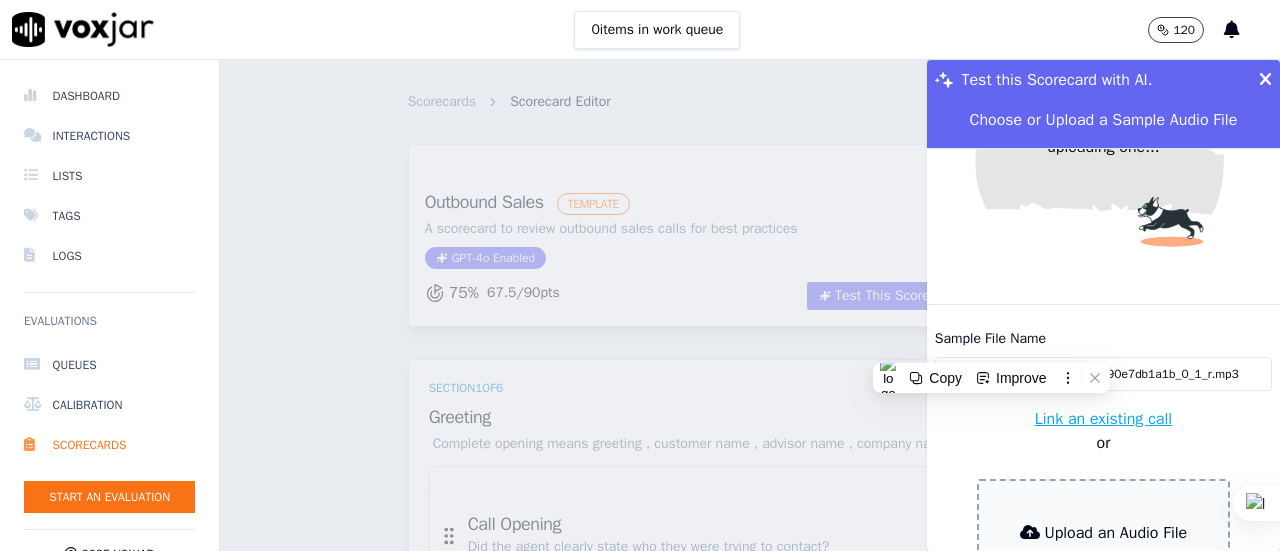 click on "321ab473-569f-442d-a28d-ce90e7db1a1b_0_1_r.mp3" at bounding box center (1103, 374) 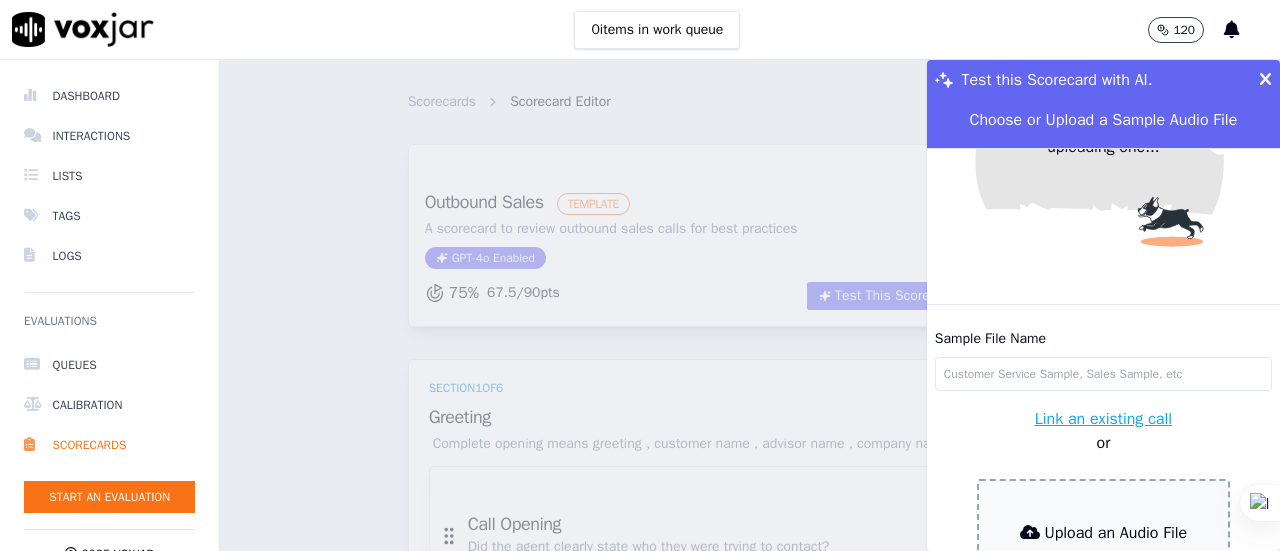 paste on "https://sr.knowlarity.com/vr/fetchsound/?callid=321ab473-569f-442d-a28d-ce90e7db1a1b" 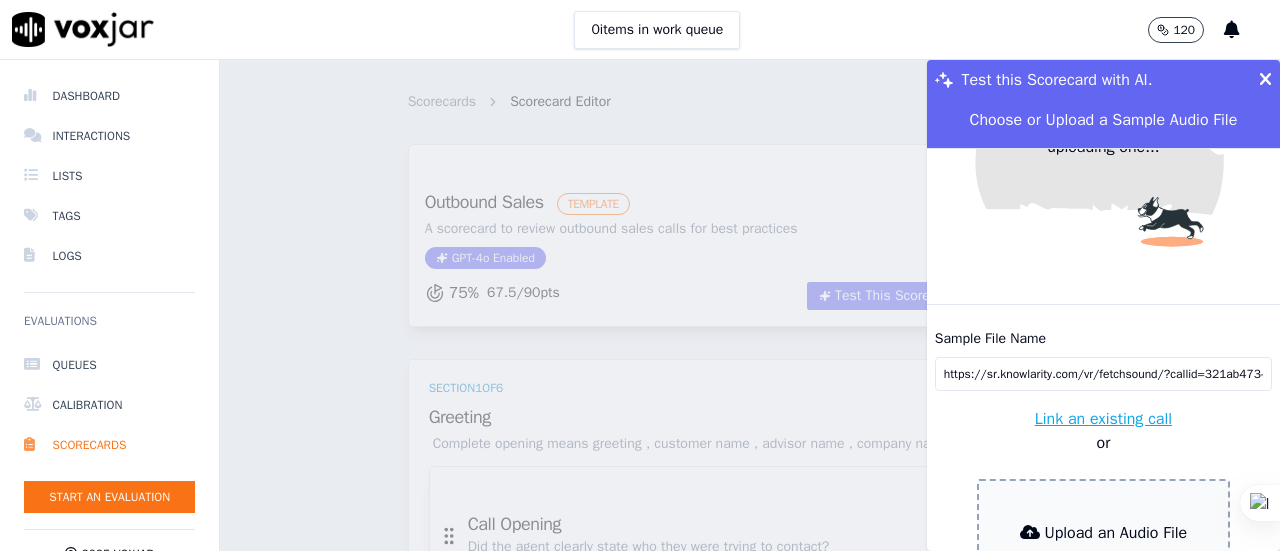 scroll, scrollTop: 0, scrollLeft: 200, axis: horizontal 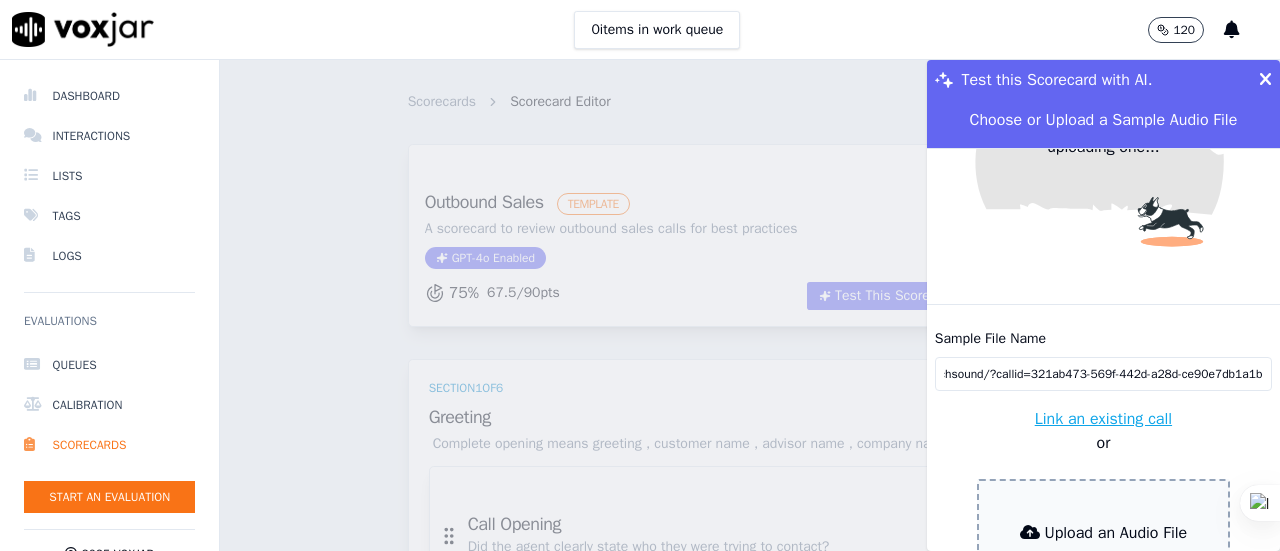 click on "https://sr.knowlarity.com/vr/fetchsound/?callid=321ab473-569f-442d-a28d-ce90e7db1a1b" at bounding box center [1103, 374] 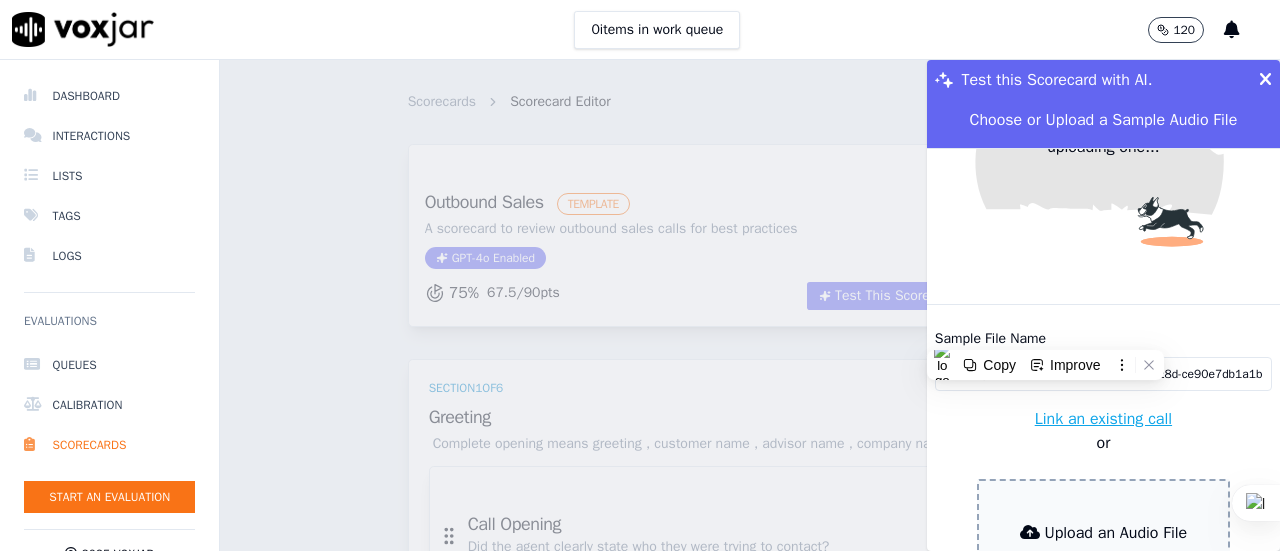 click on "https://sr.knowlarity.com/vr/fetchsound/?callid=321ab473-569f-442d-a28d-ce90e7db1a1b" at bounding box center (1103, 374) 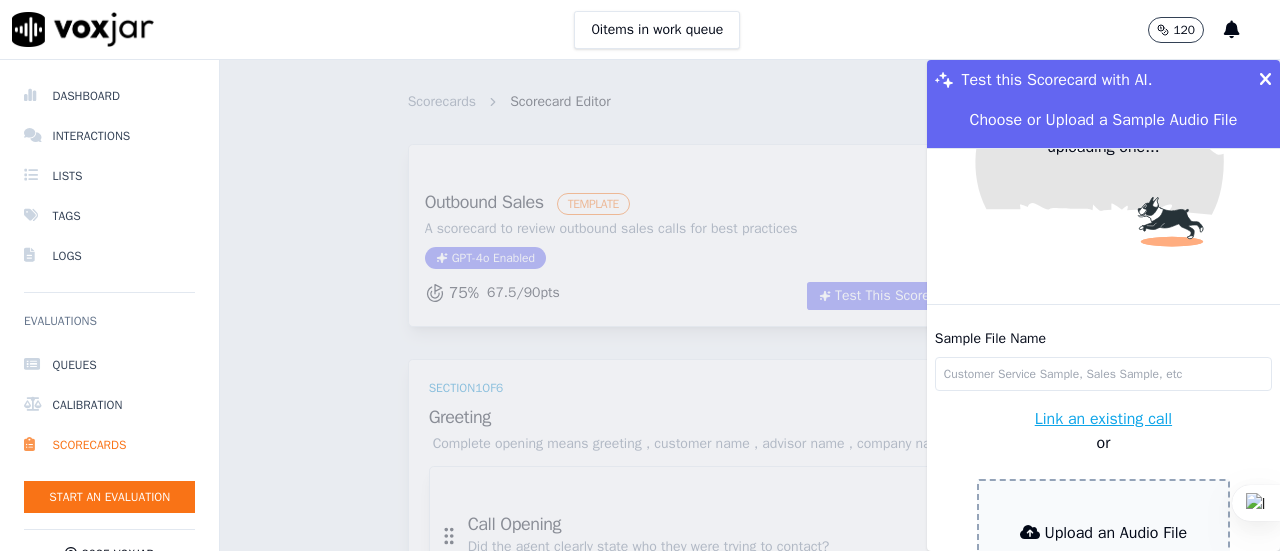 scroll, scrollTop: 0, scrollLeft: 0, axis: both 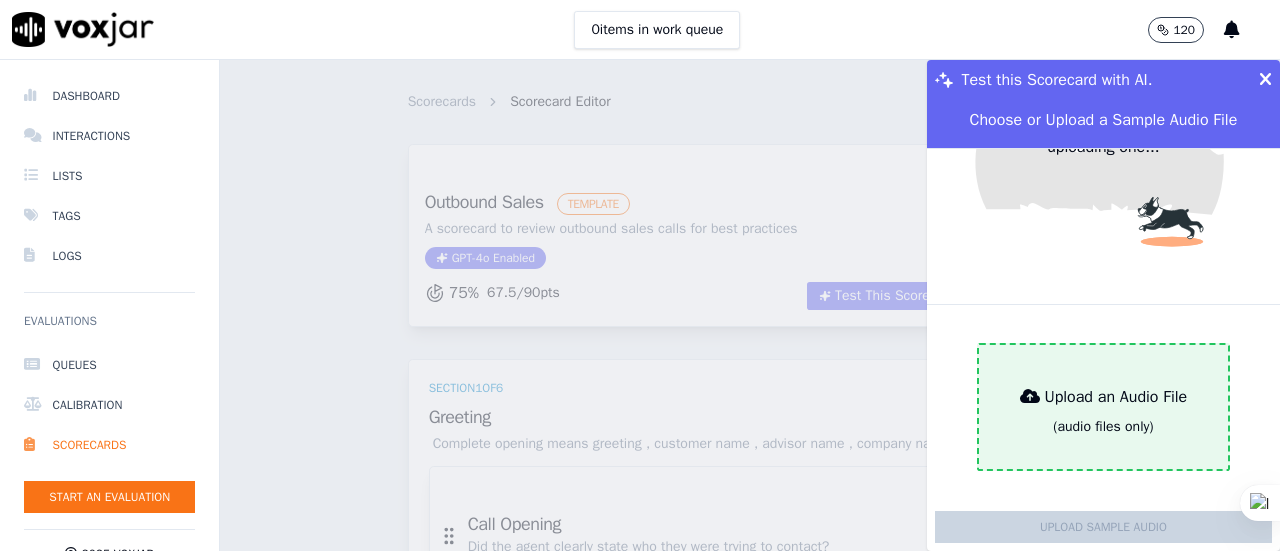 click on "Upload an Audio File" at bounding box center [1104, 397] 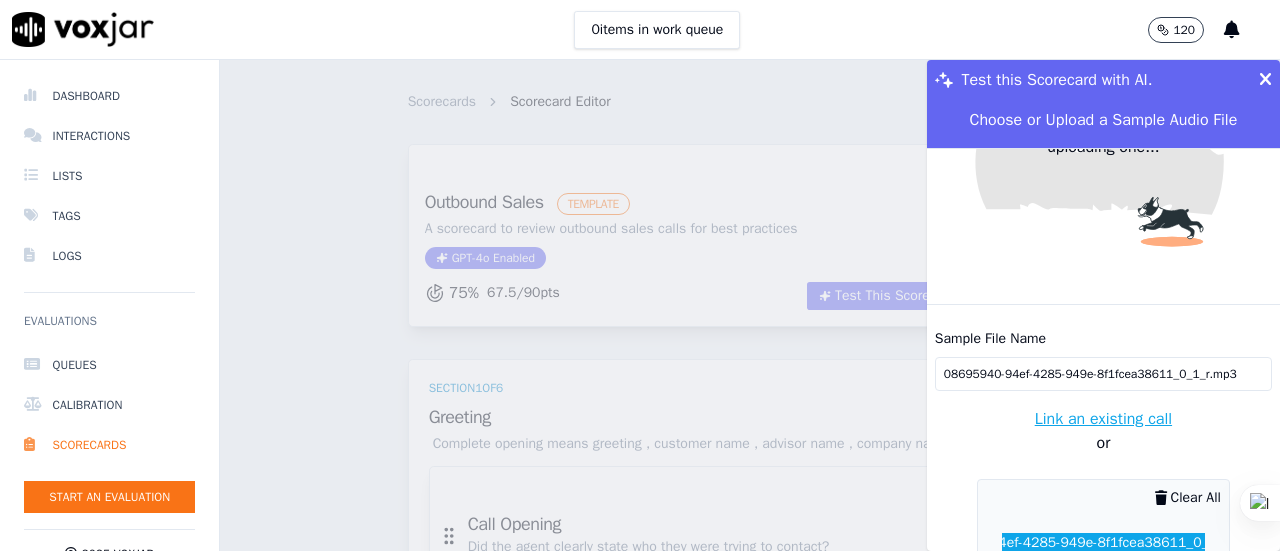 scroll, scrollTop: 167, scrollLeft: 0, axis: vertical 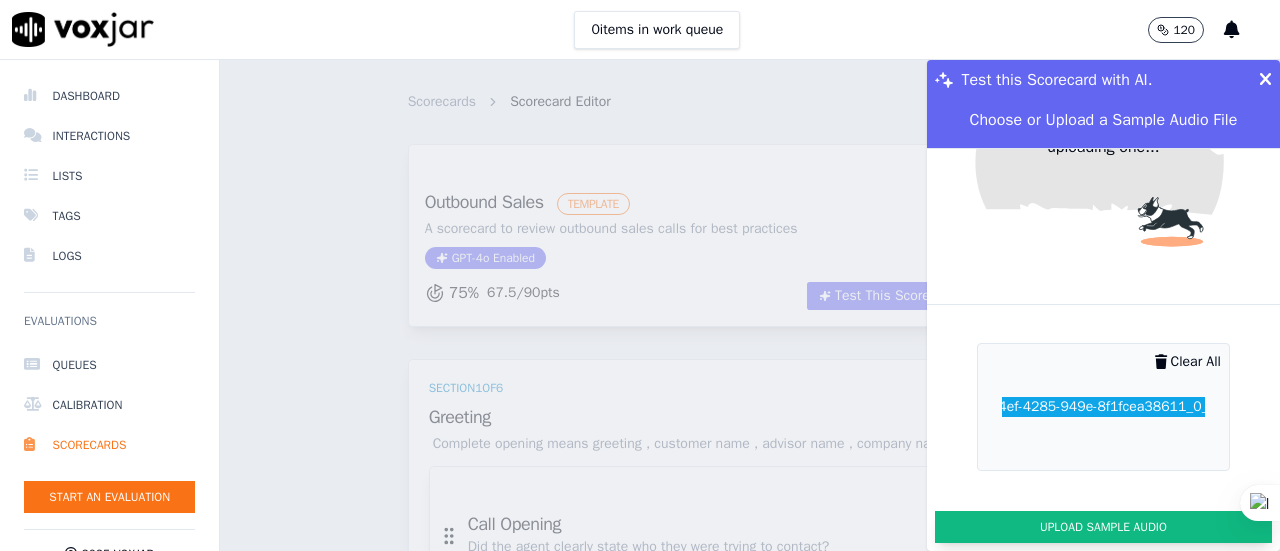 click on "Upload Sample Audio" at bounding box center (1103, 527) 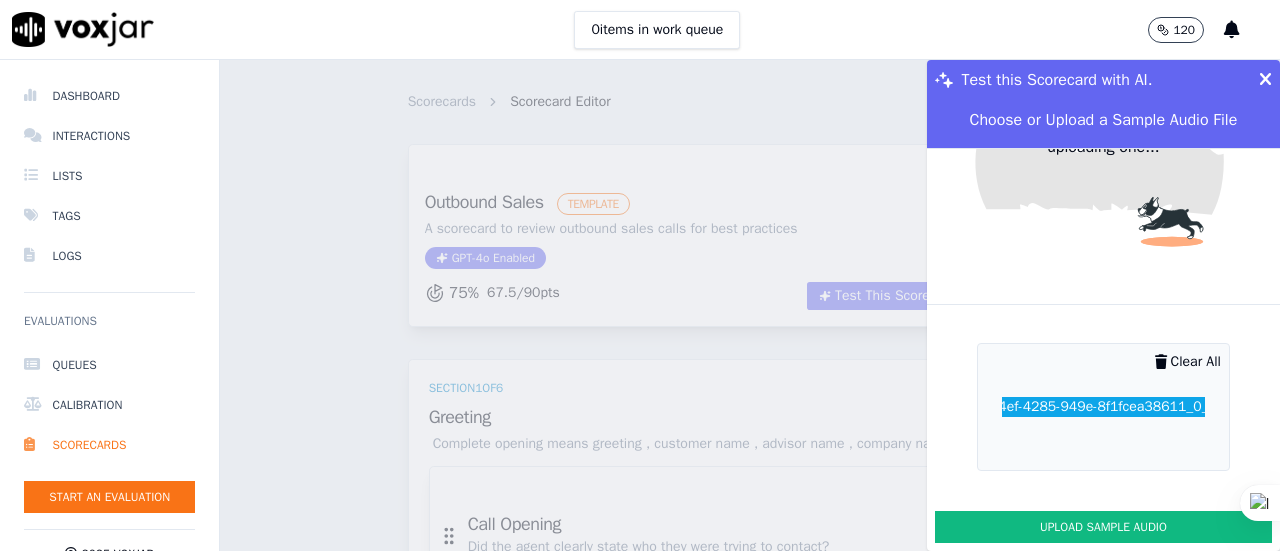 scroll, scrollTop: 164, scrollLeft: 0, axis: vertical 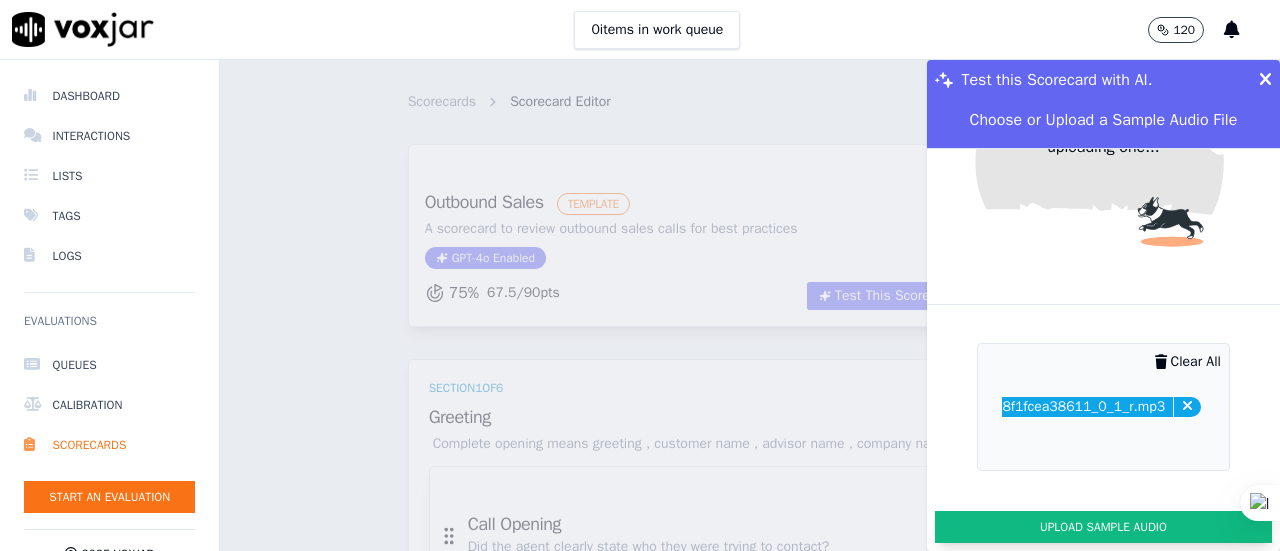 click on "Upload Sample Audio" at bounding box center [1103, 527] 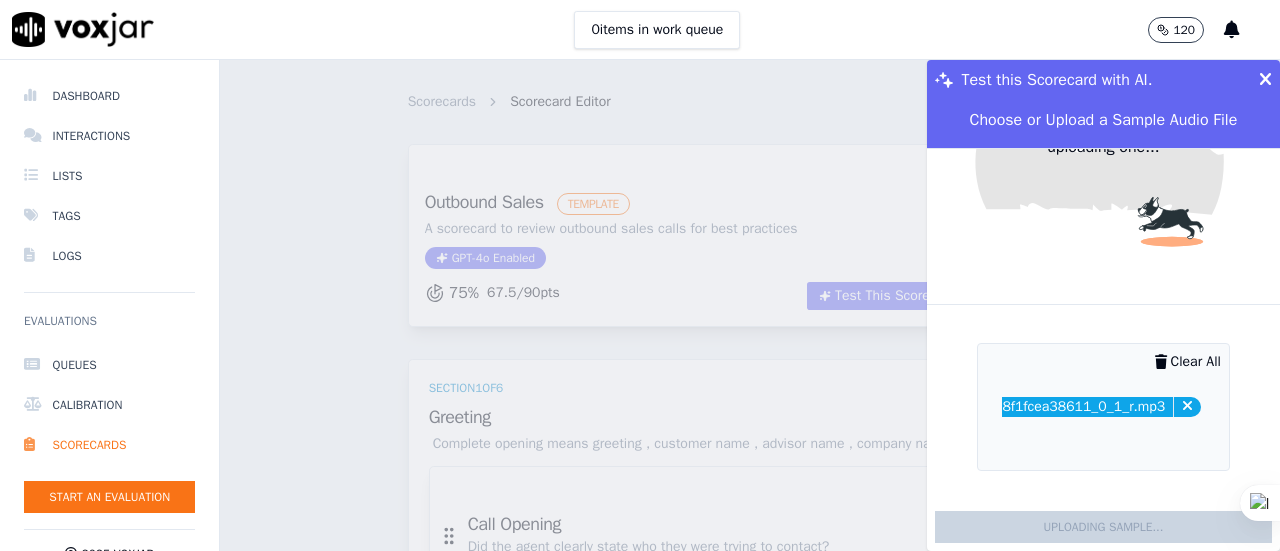 click on "Uploading Sample..." at bounding box center (1103, 527) 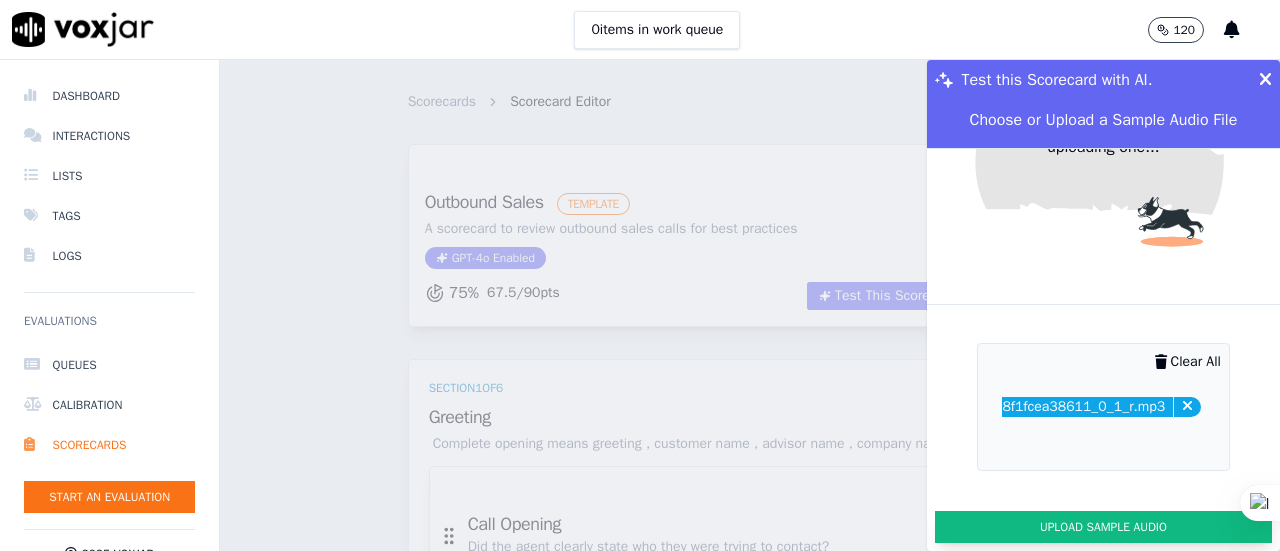 click on "Upload Sample Audio" at bounding box center (1103, 527) 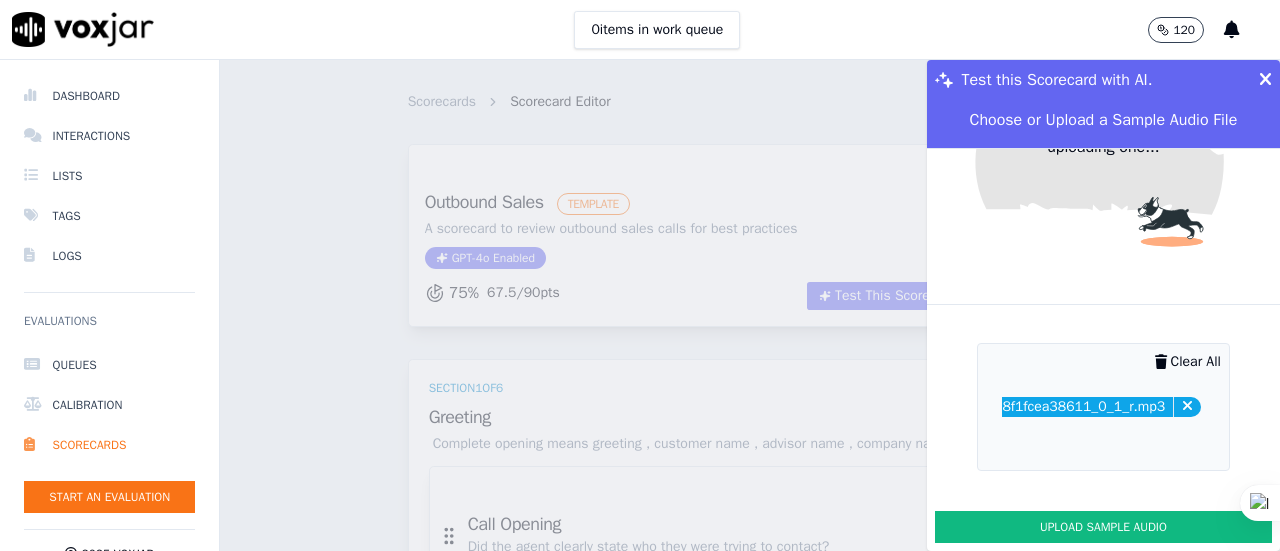 click on "Test this Scorecard with AI." at bounding box center (1103, 80) 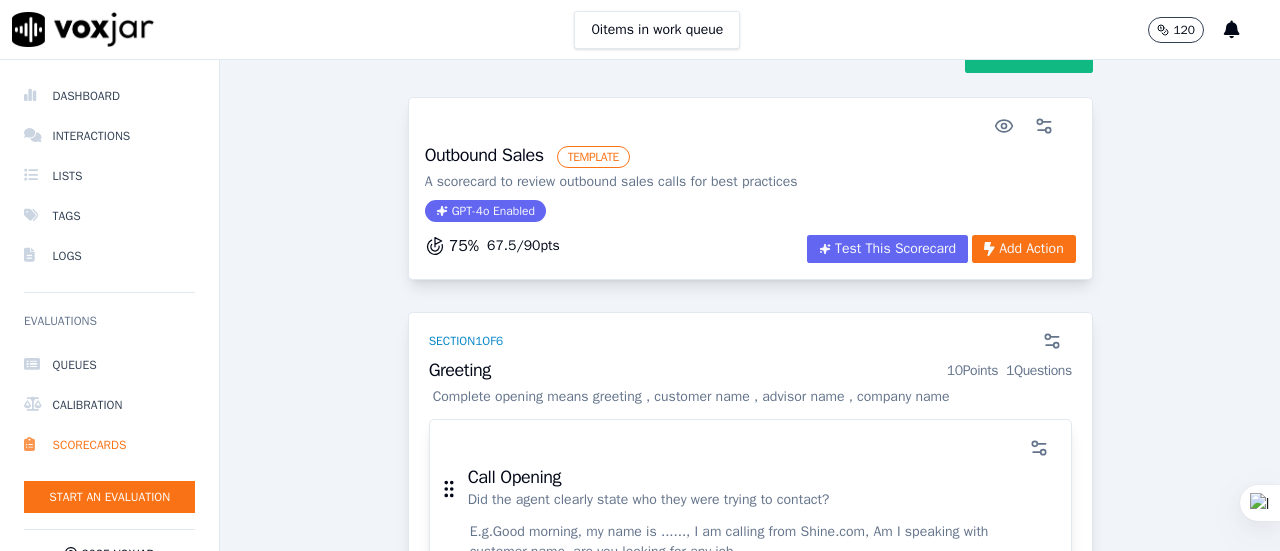 scroll, scrollTop: 73, scrollLeft: 0, axis: vertical 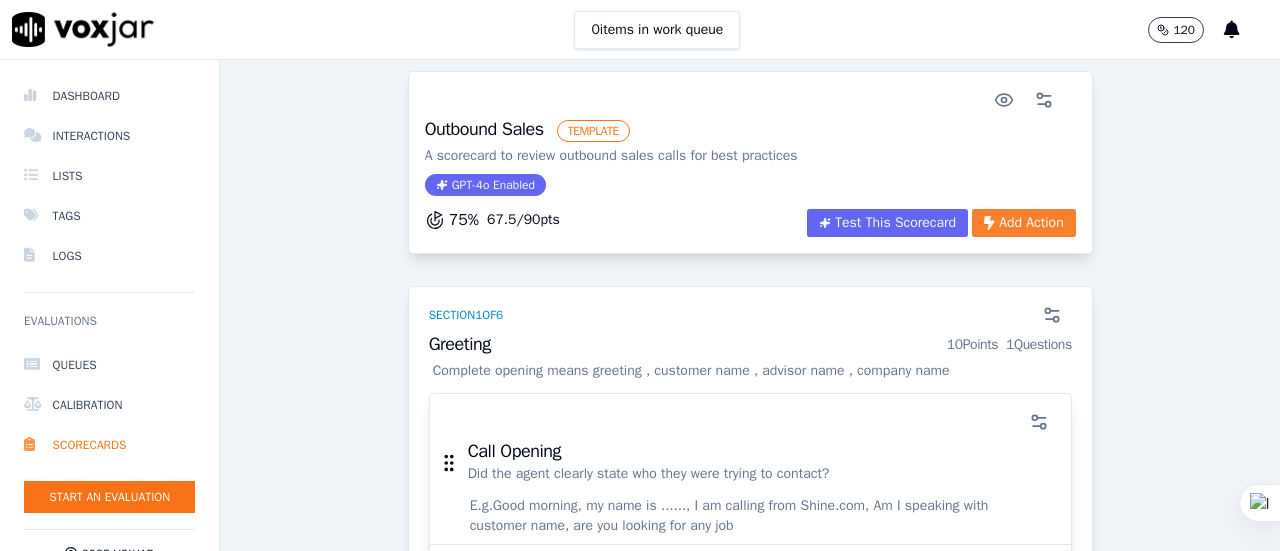 click on "Add Action" 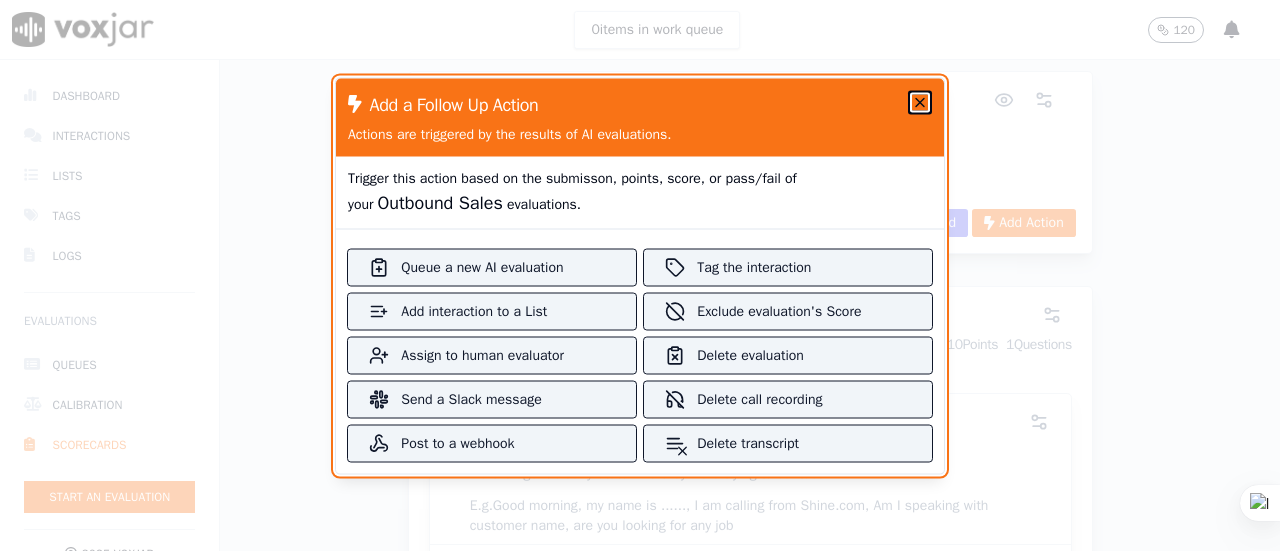 click 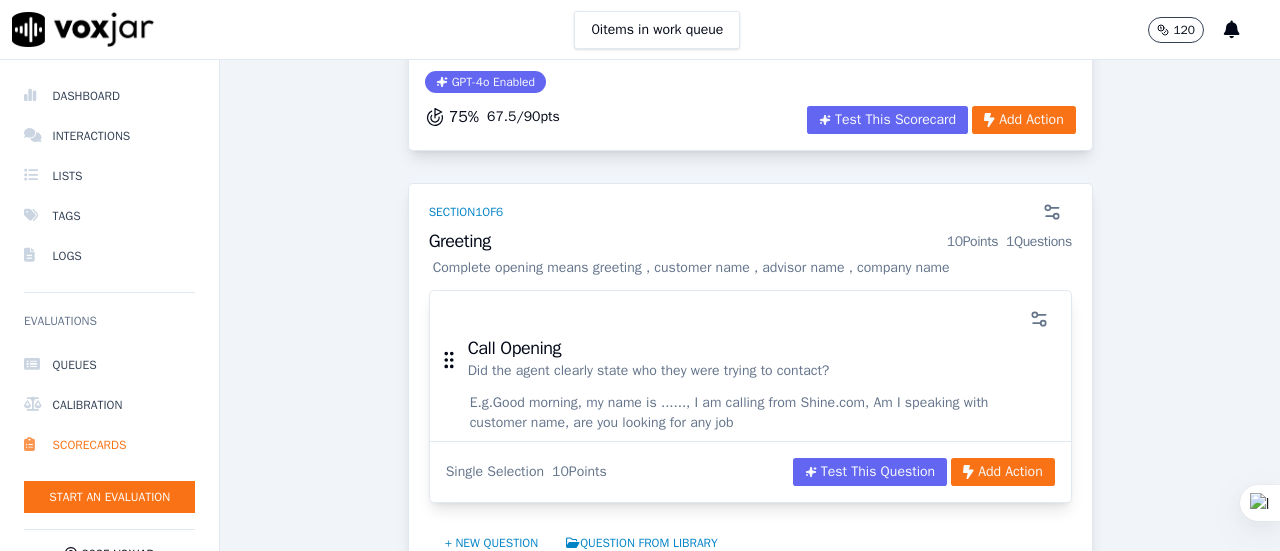 scroll, scrollTop: 187, scrollLeft: 0, axis: vertical 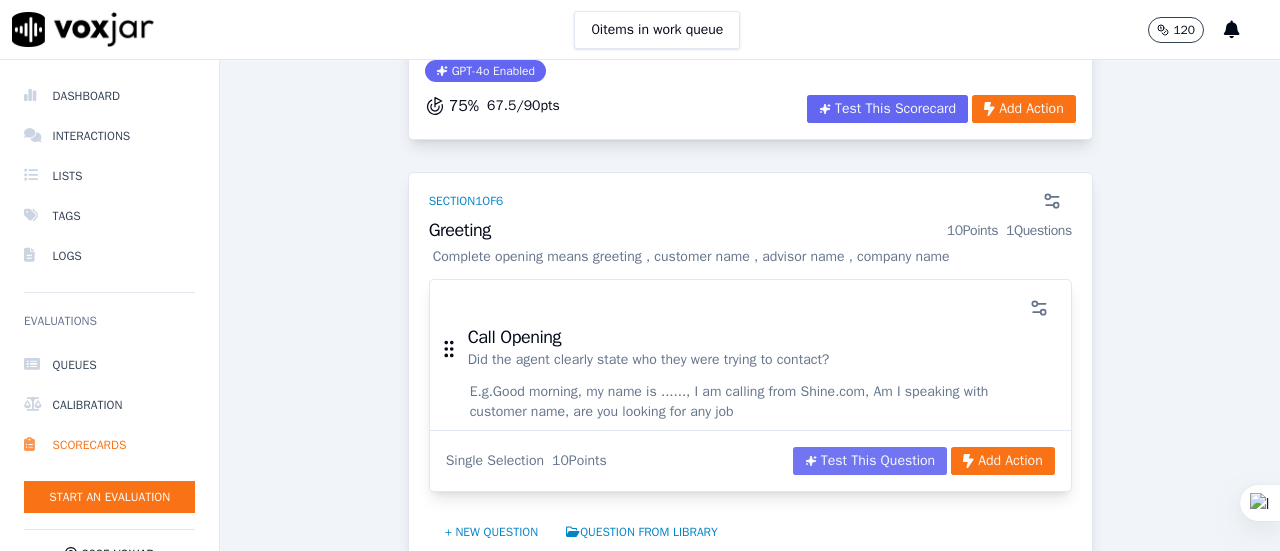 click on "Test This Question" at bounding box center [870, 461] 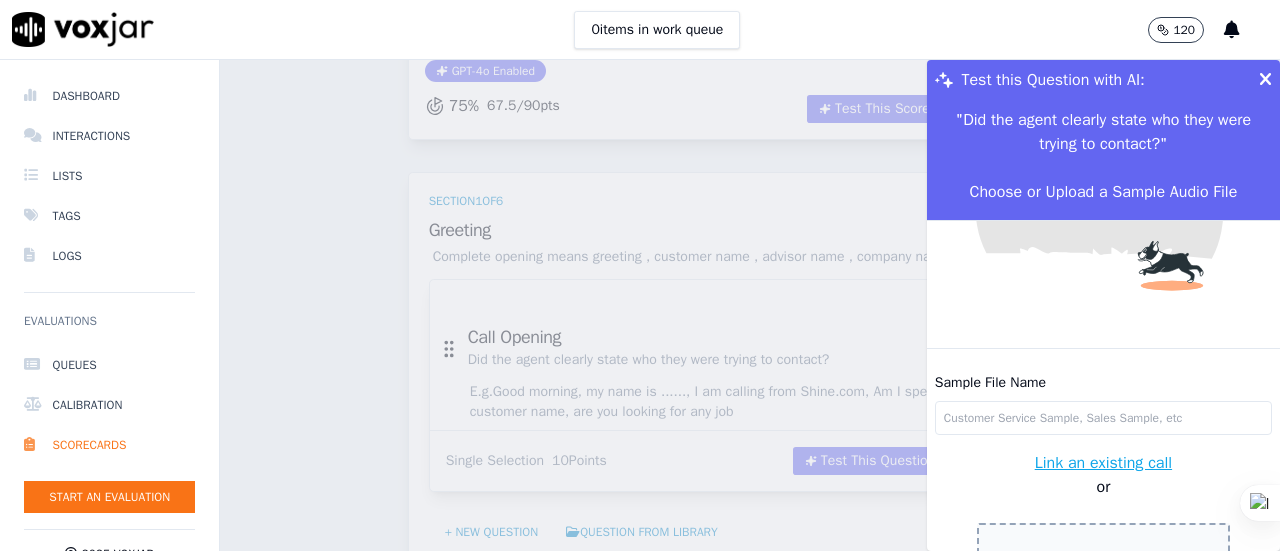 scroll, scrollTop: 0, scrollLeft: 0, axis: both 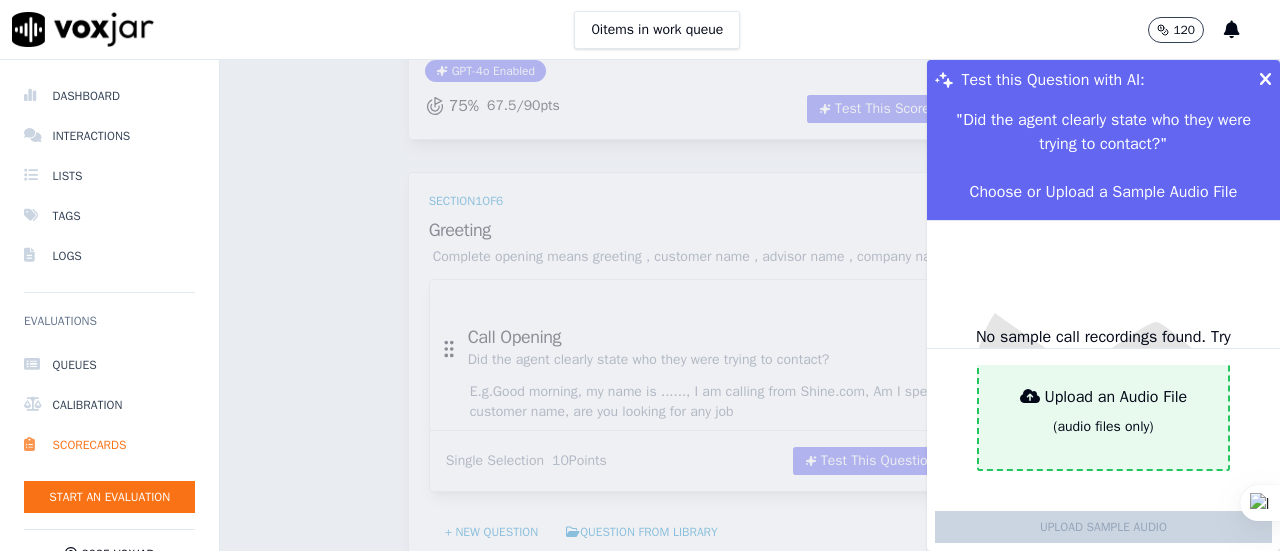 click on "(audio files only)" at bounding box center (1103, 427) 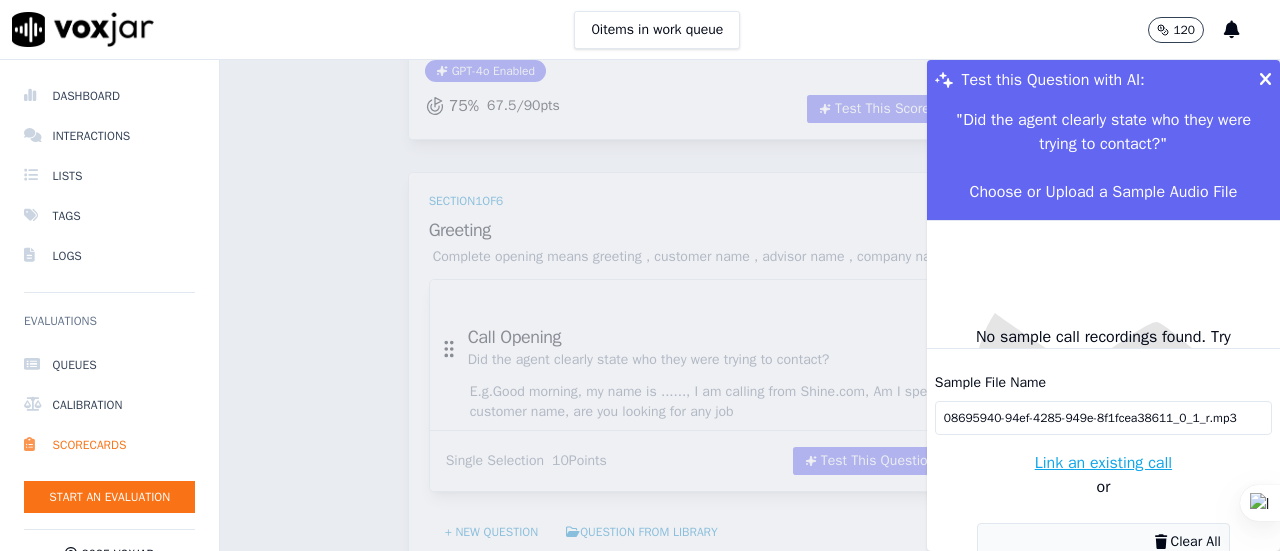 scroll, scrollTop: 213, scrollLeft: 0, axis: vertical 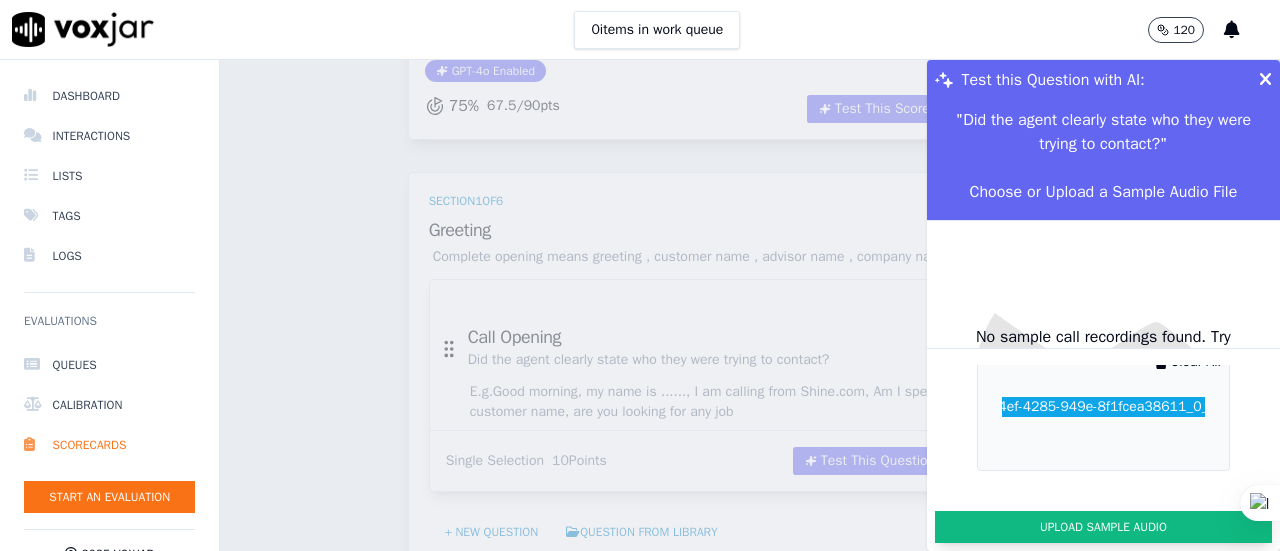 click on "Upload Sample Audio" at bounding box center (1103, 527) 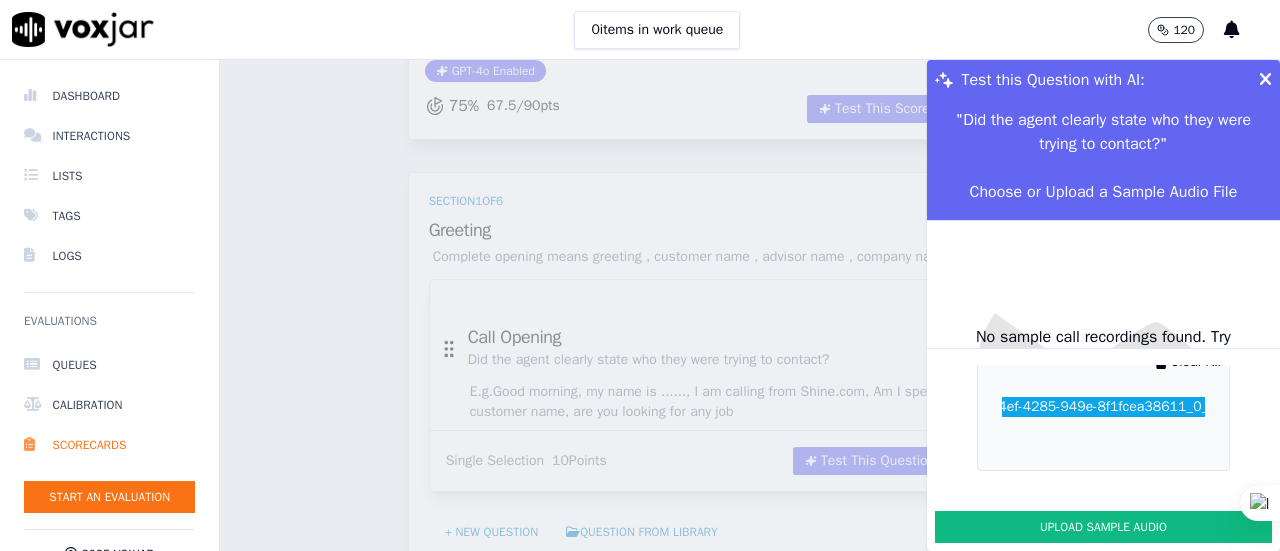 scroll, scrollTop: 213, scrollLeft: 0, axis: vertical 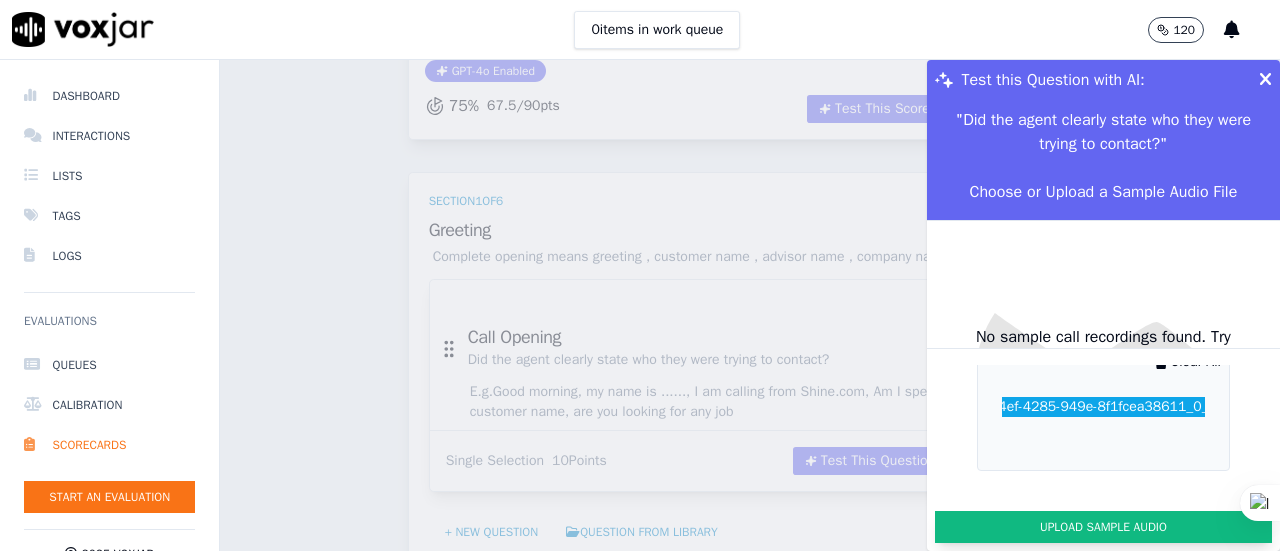 click on "Upload Sample Audio" at bounding box center (1103, 527) 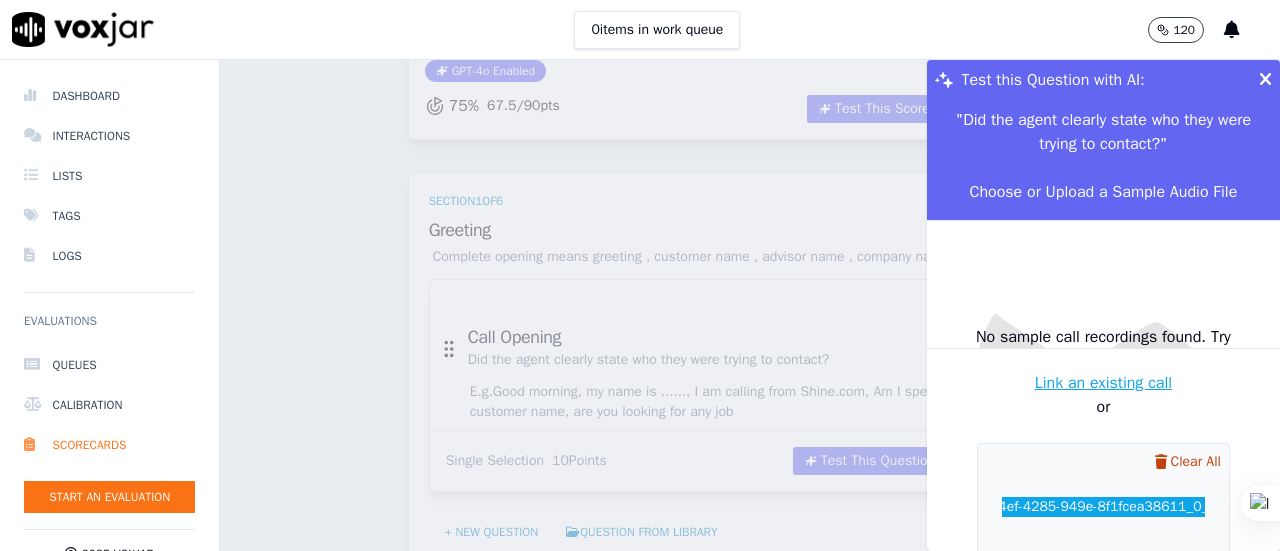 scroll, scrollTop: 0, scrollLeft: 0, axis: both 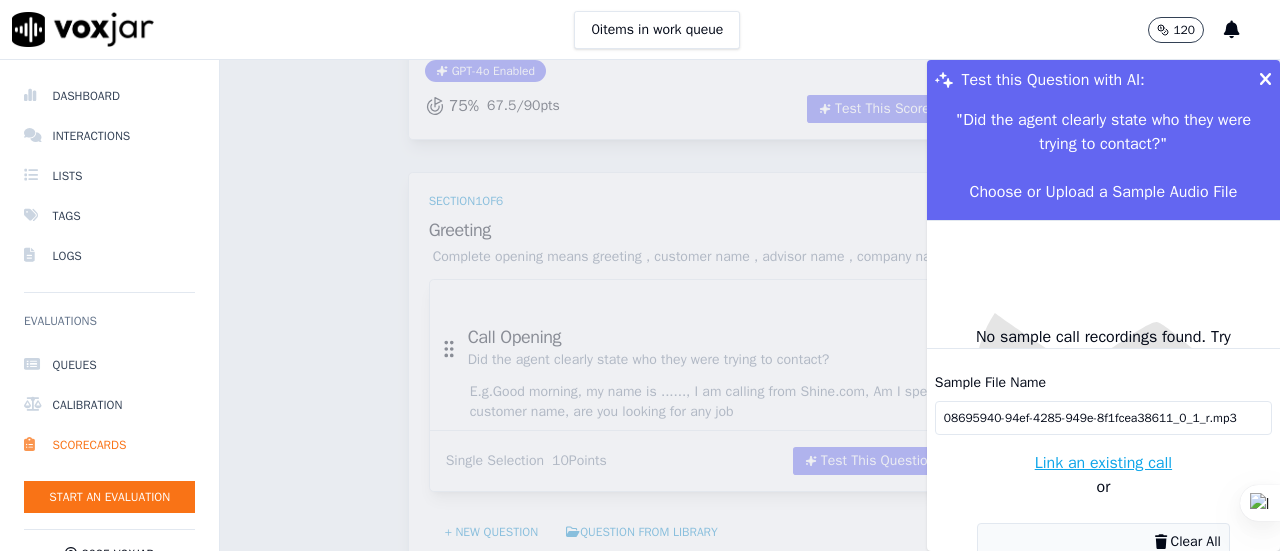 click on "Link an existing call" at bounding box center [1103, 463] 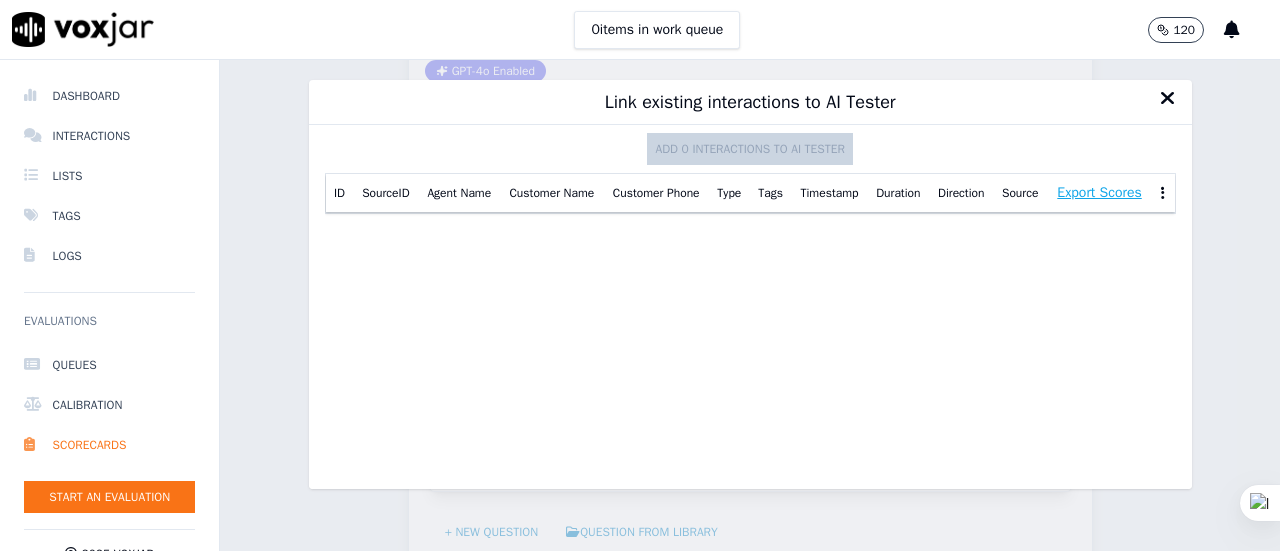 click at bounding box center [1168, 98] 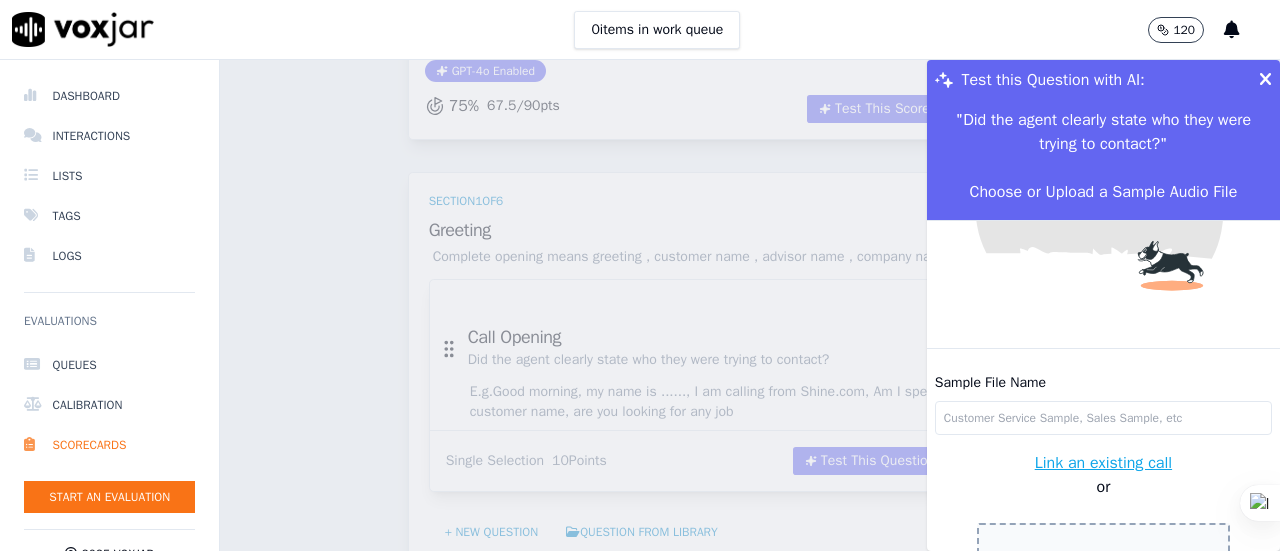 scroll, scrollTop: 0, scrollLeft: 0, axis: both 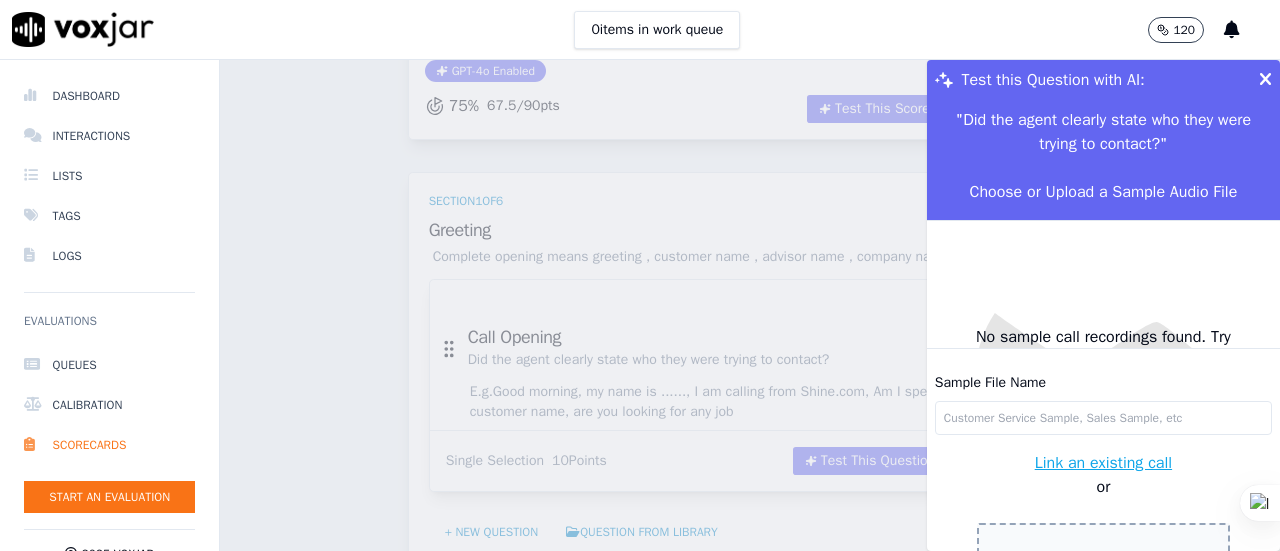 click at bounding box center (1265, 80) 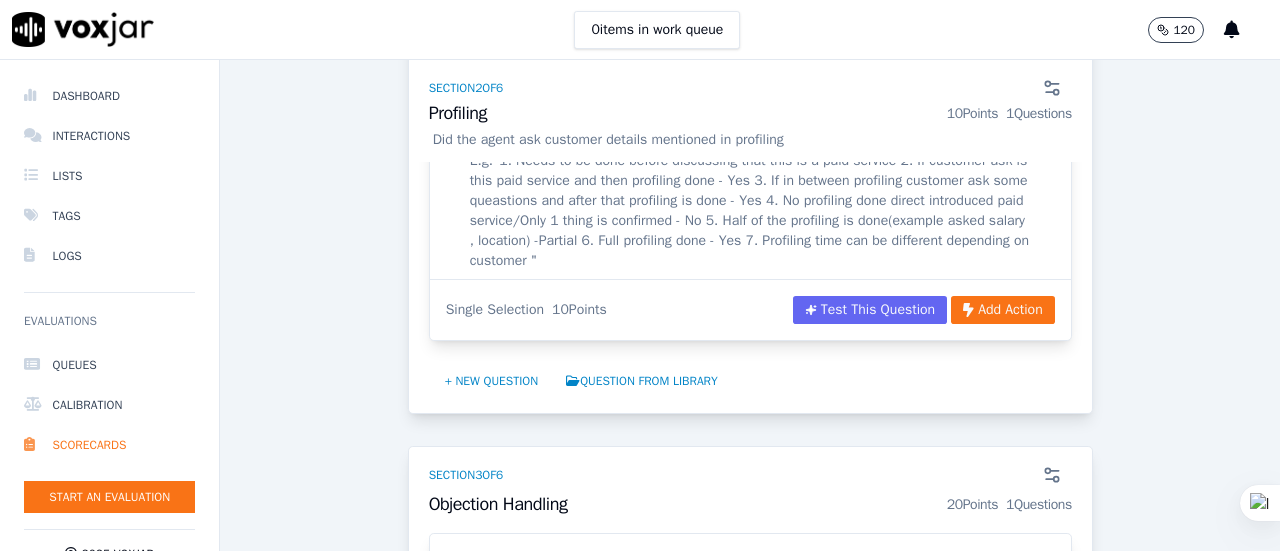 scroll, scrollTop: 864, scrollLeft: 0, axis: vertical 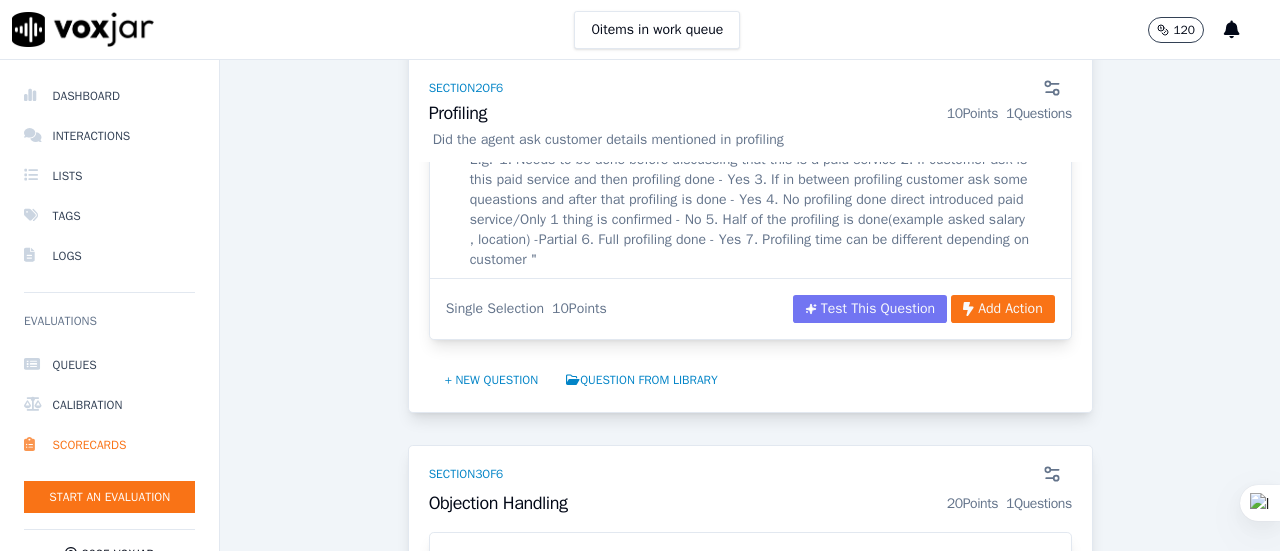 click on "Test This Question" at bounding box center [870, 309] 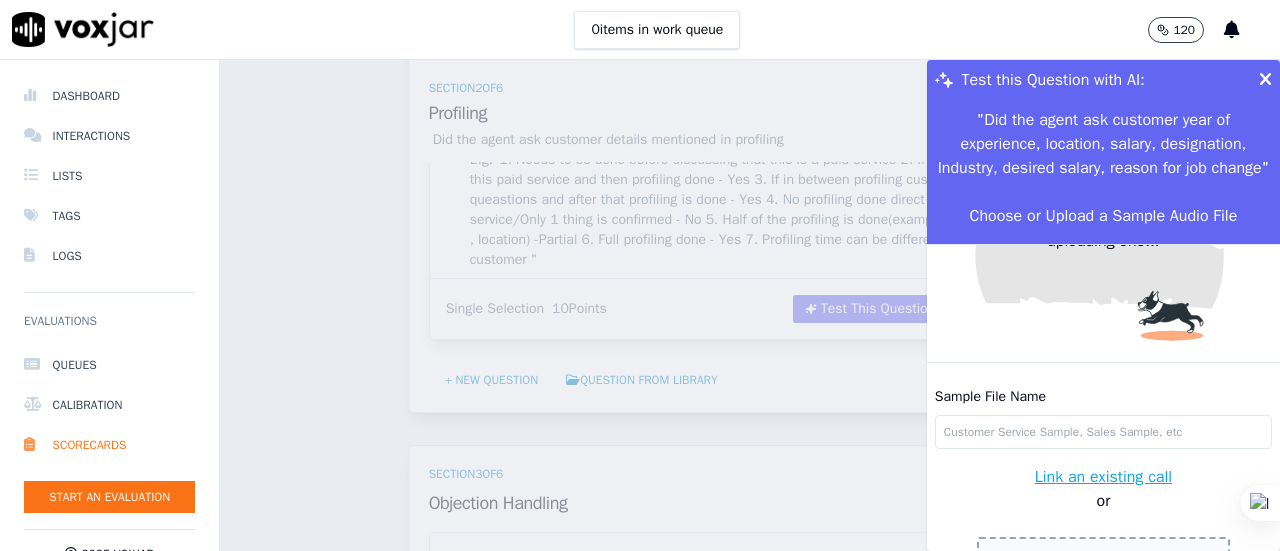 scroll, scrollTop: 207, scrollLeft: 0, axis: vertical 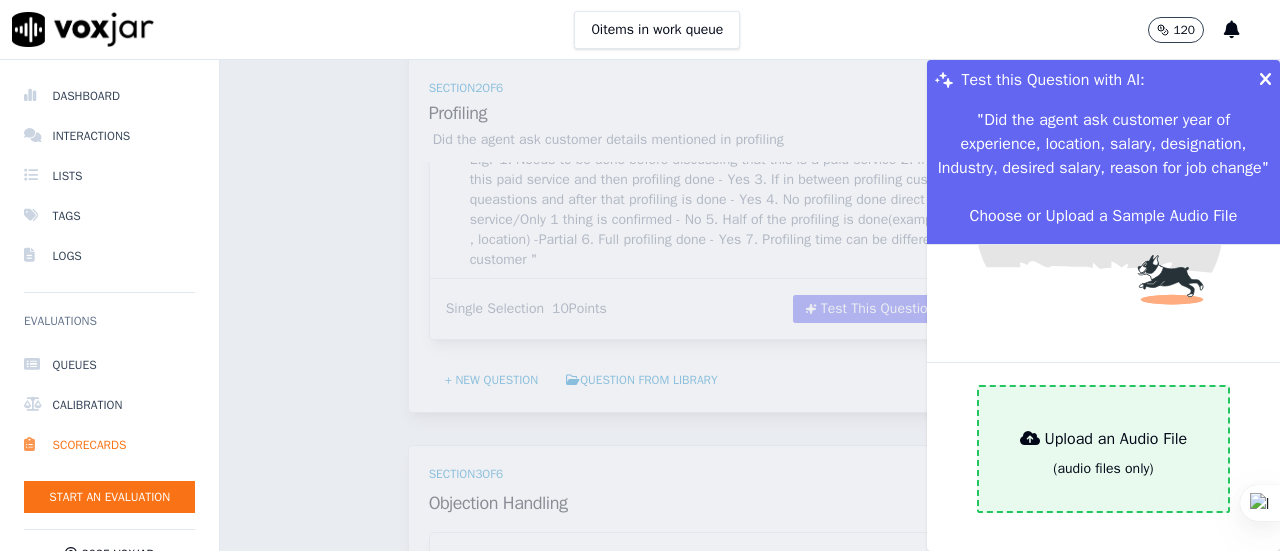 click on "Upload an Audio File" at bounding box center (1104, 439) 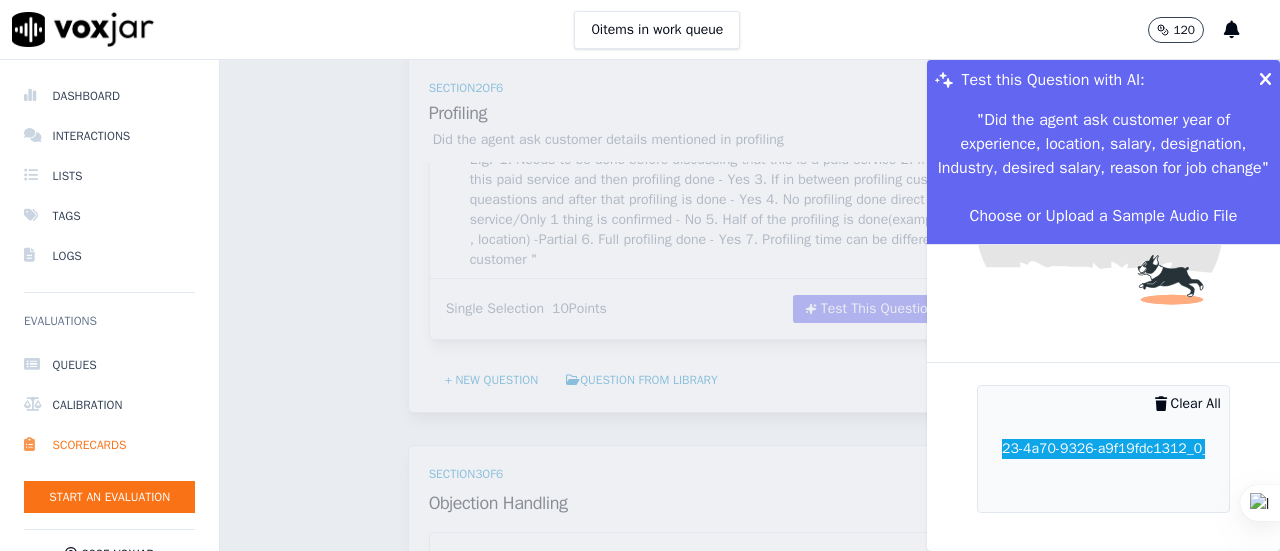 scroll, scrollTop: 207, scrollLeft: 0, axis: vertical 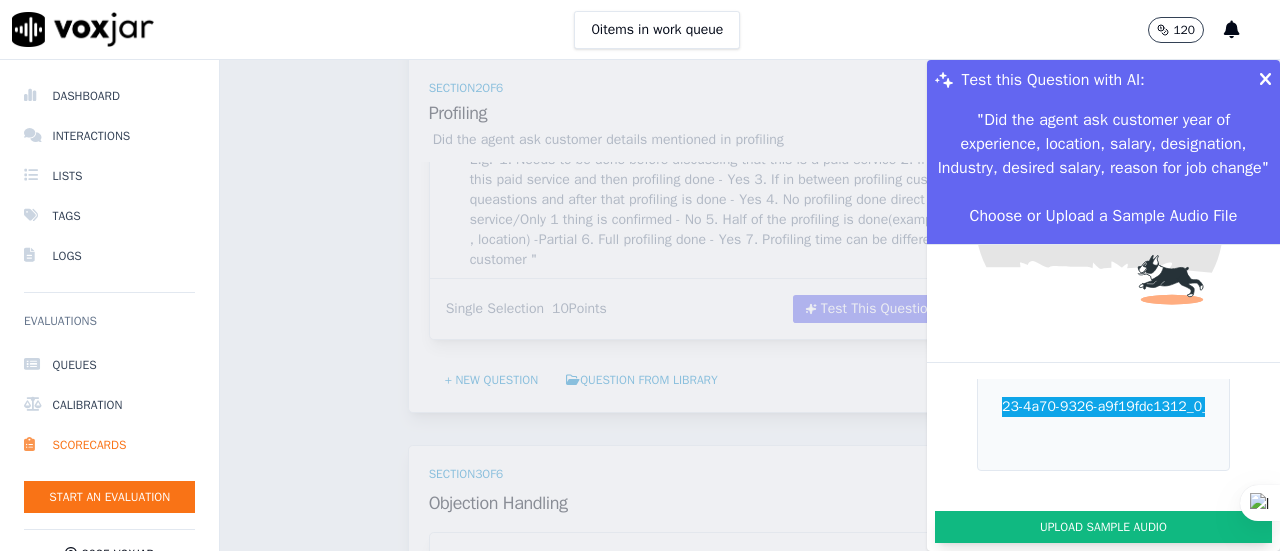 click on "Upload Sample Audio" at bounding box center (1103, 527) 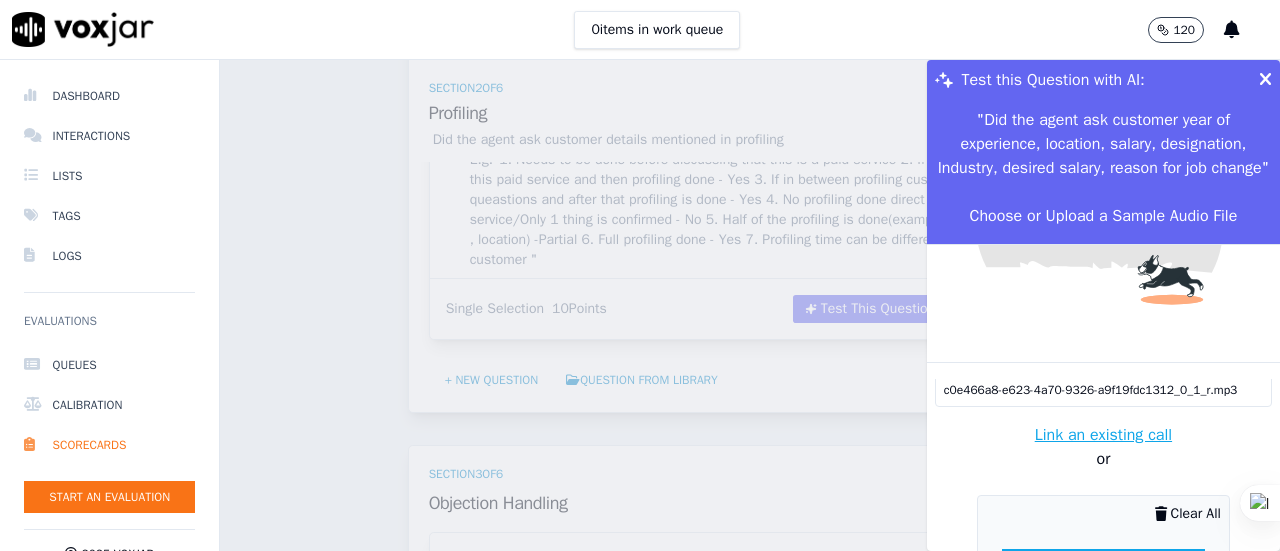 scroll, scrollTop: 43, scrollLeft: 0, axis: vertical 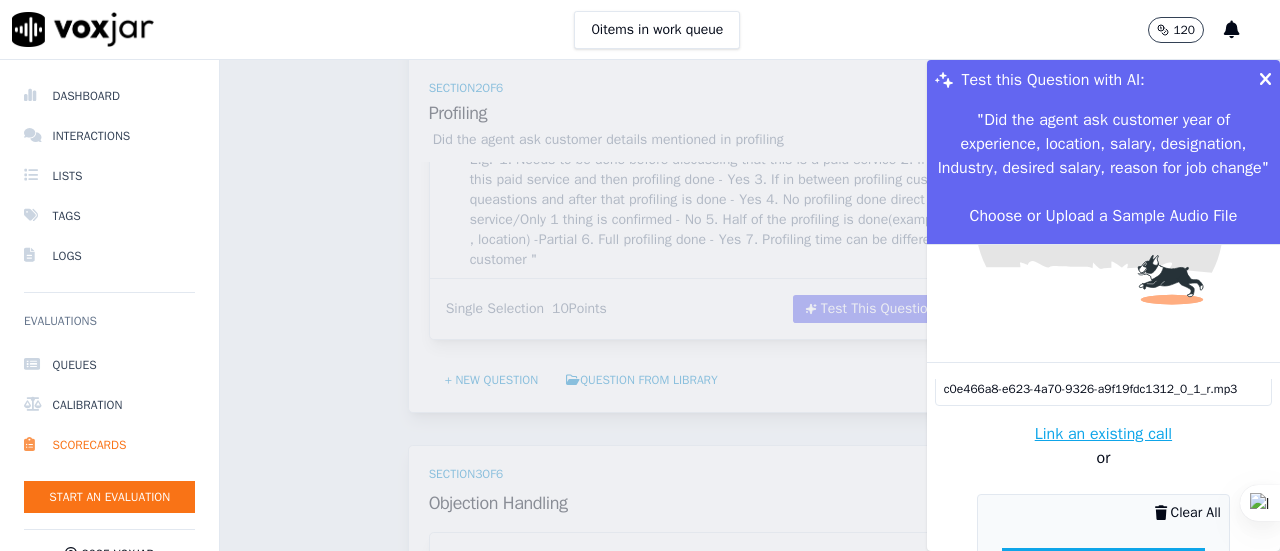click on "Link an existing call" at bounding box center (1103, 434) 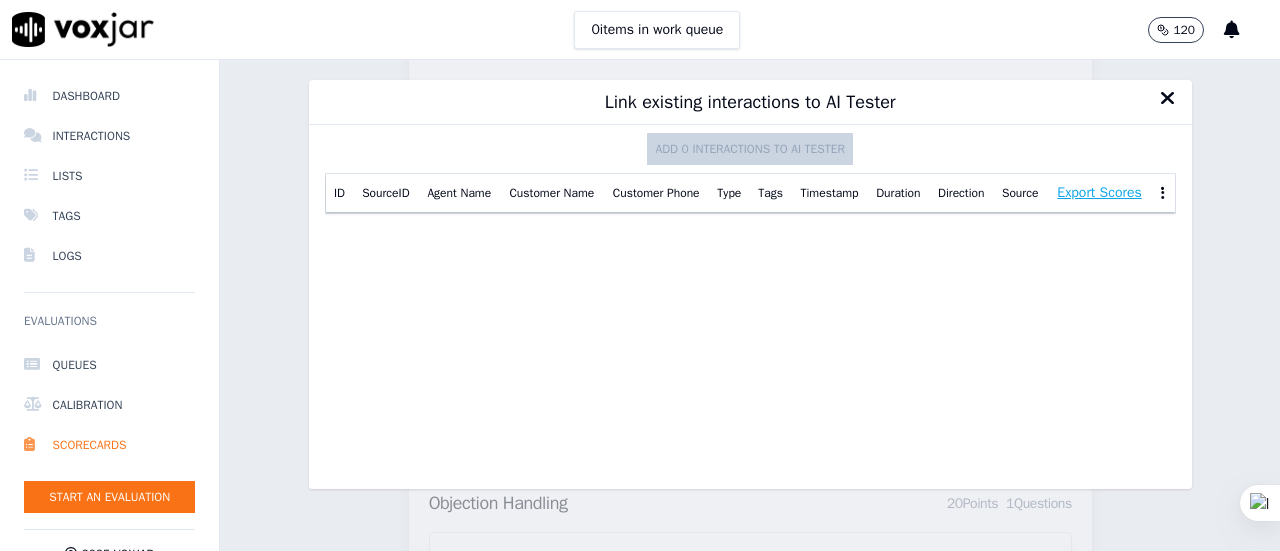 click at bounding box center (1168, 98) 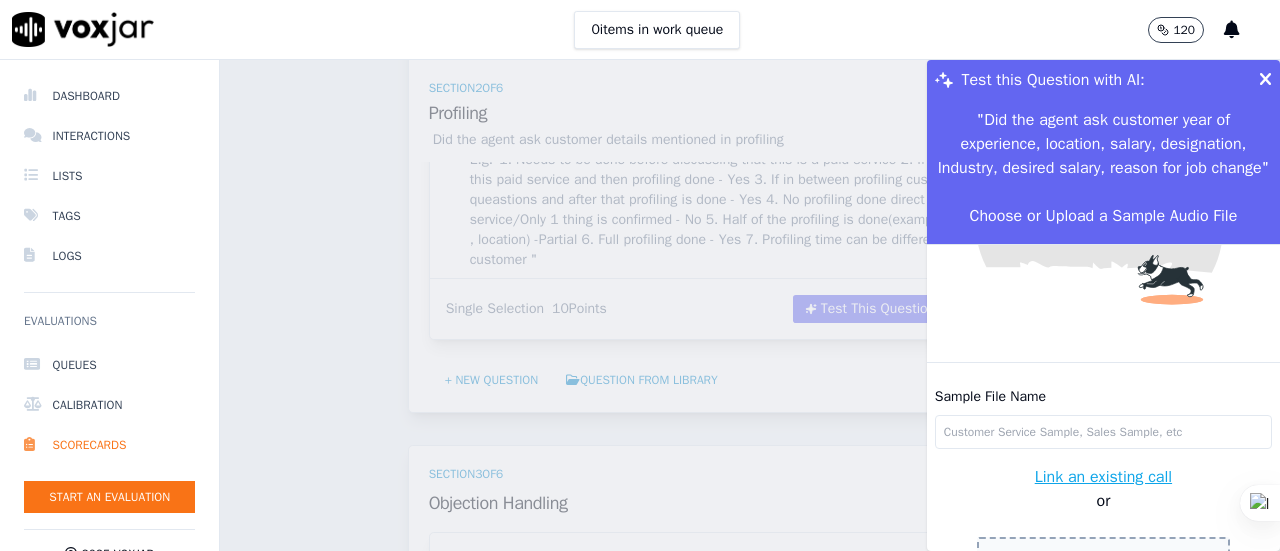 scroll, scrollTop: 0, scrollLeft: 0, axis: both 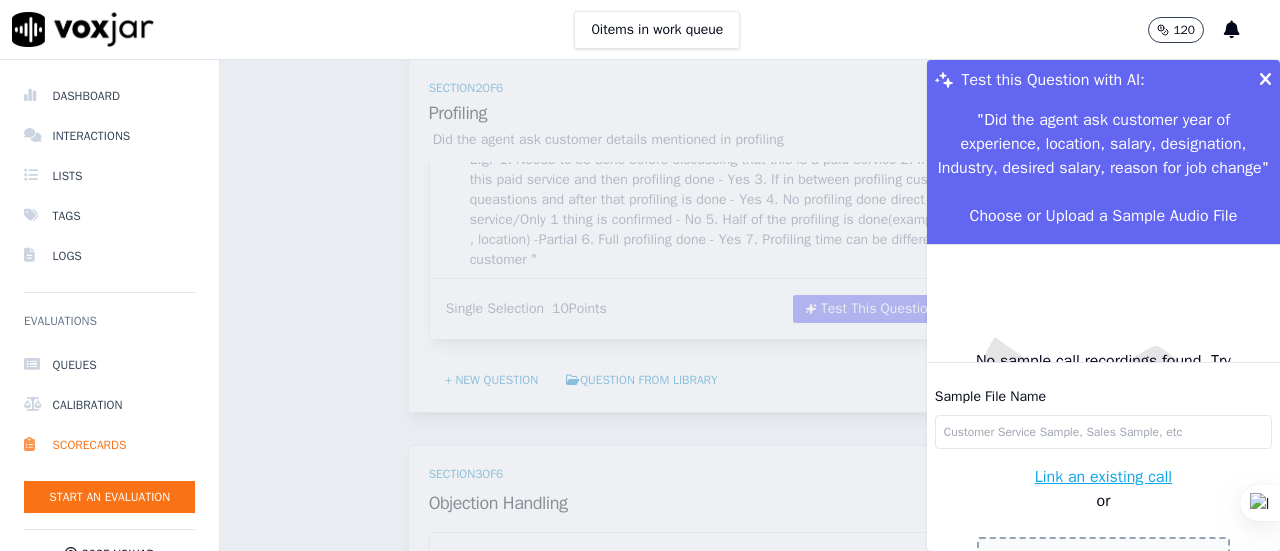 click at bounding box center (1265, 80) 